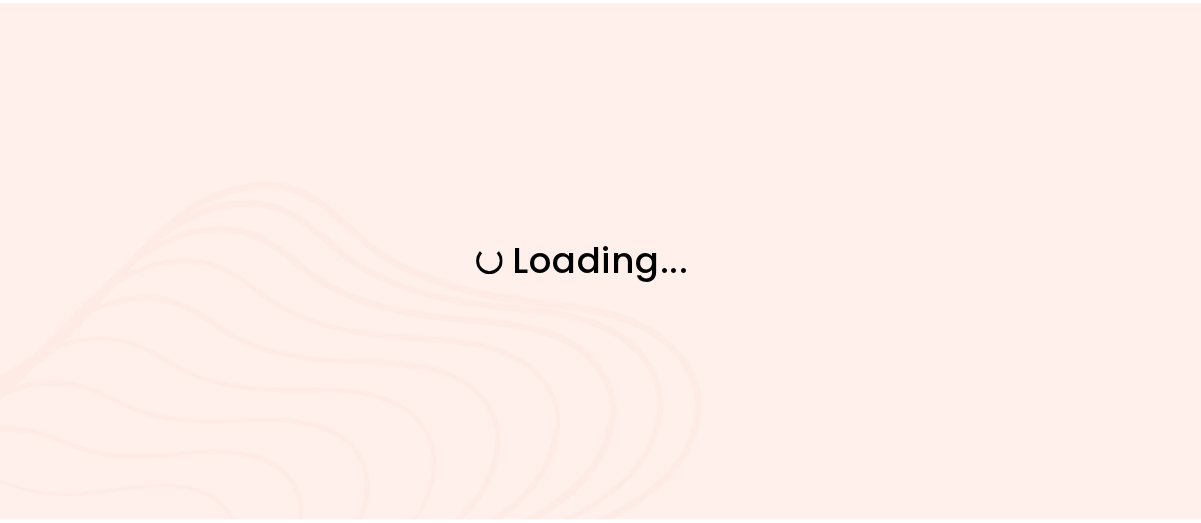 scroll, scrollTop: 0, scrollLeft: 0, axis: both 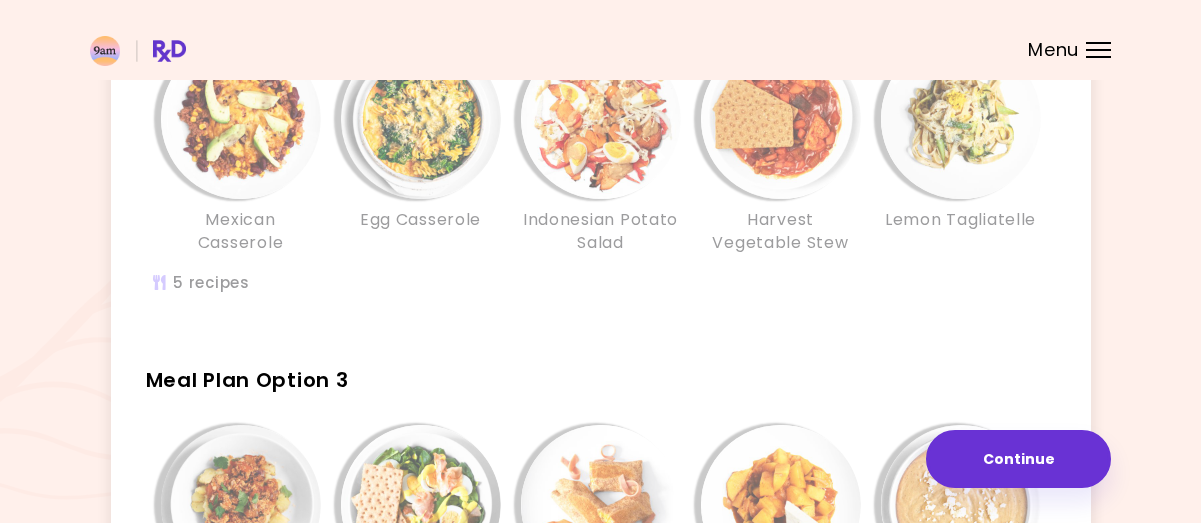 click on "Mexican Casserole   Egg Casserole   Indonesian Potato Salad   Harvest Vegetable Stew   Lemon Tagliatelle" at bounding box center [601, 156] 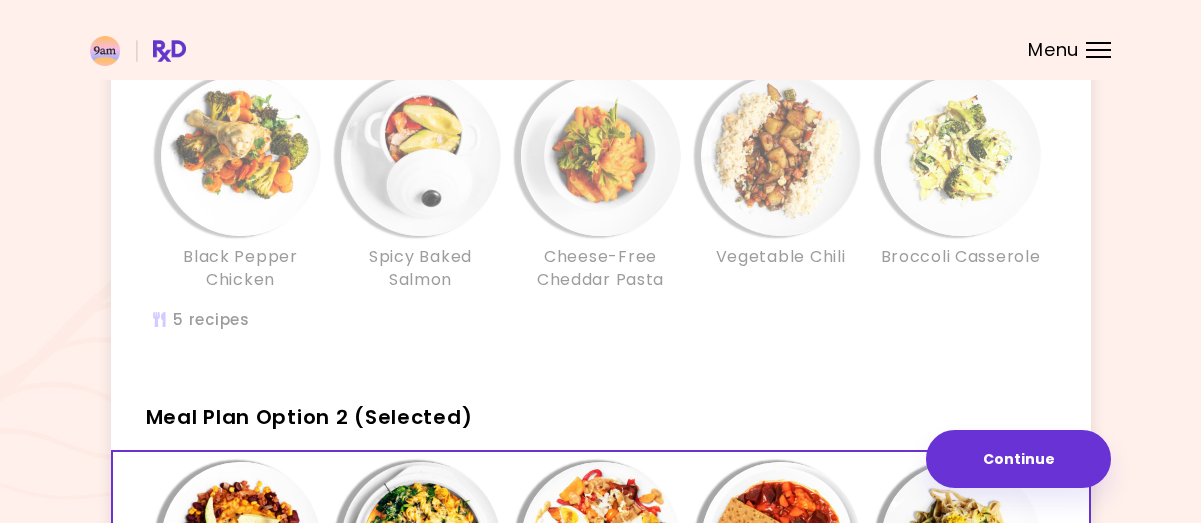 scroll, scrollTop: 100, scrollLeft: 0, axis: vertical 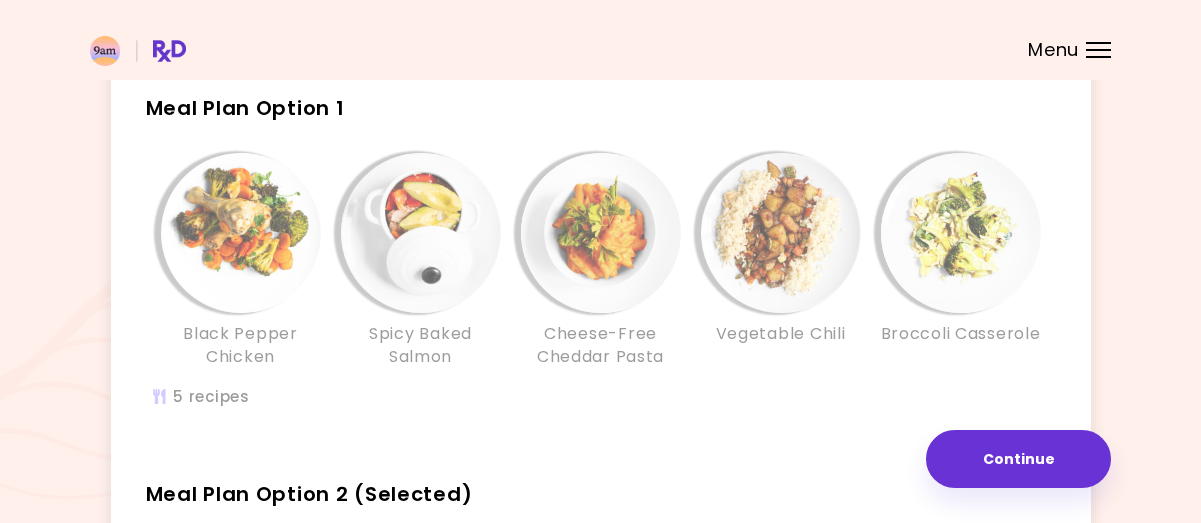 click on "Menu" at bounding box center (1098, 50) 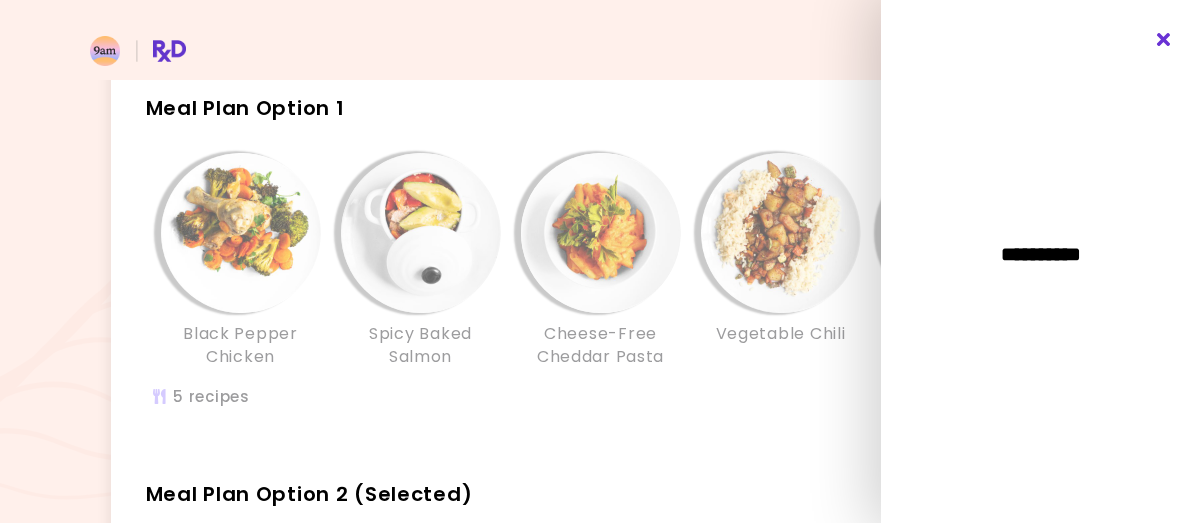 click at bounding box center (1164, 40) 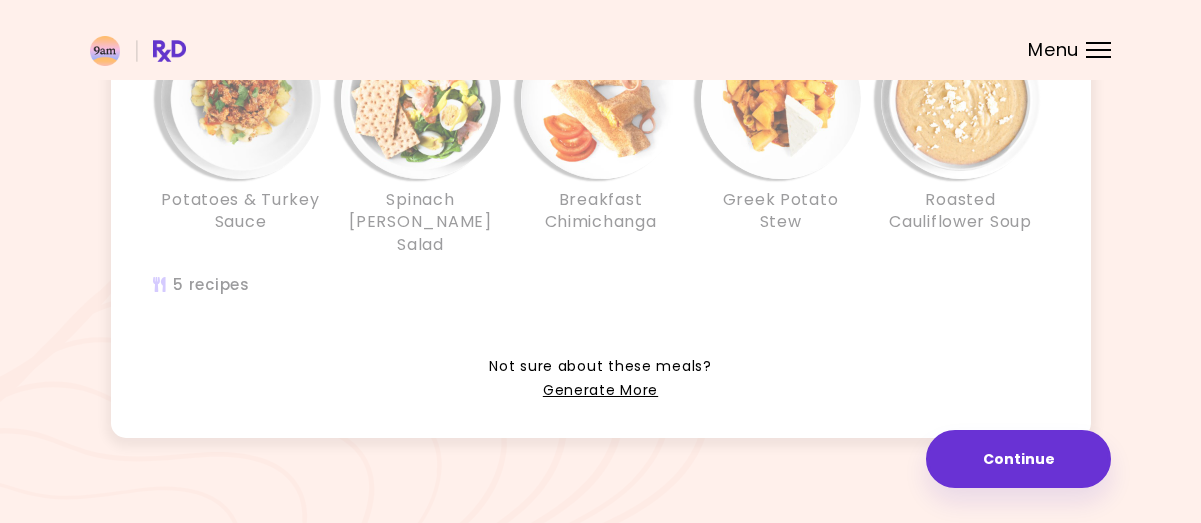 scroll, scrollTop: 1008, scrollLeft: 0, axis: vertical 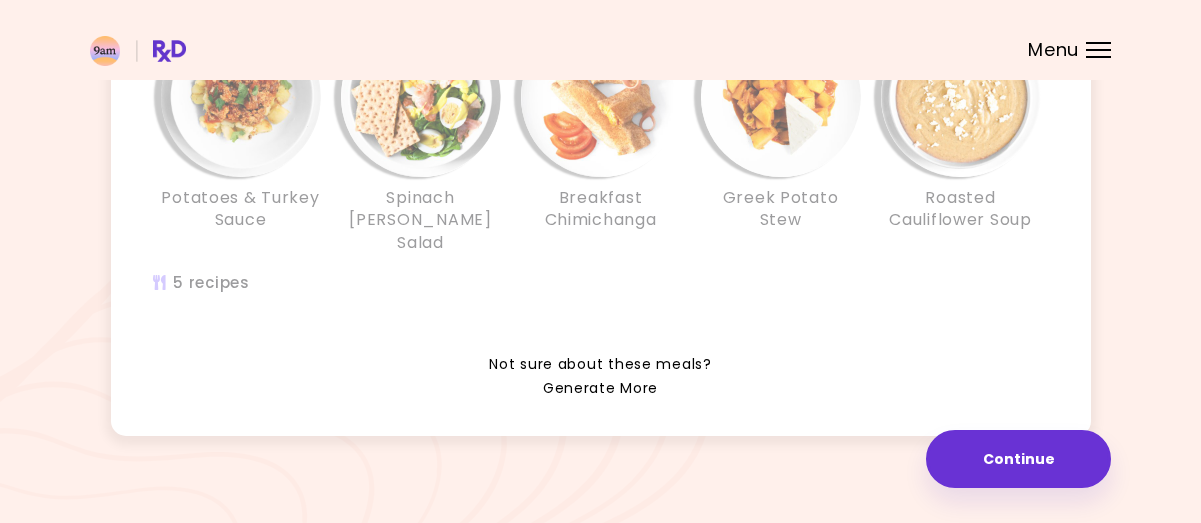 click on "Generate More" at bounding box center [600, 389] 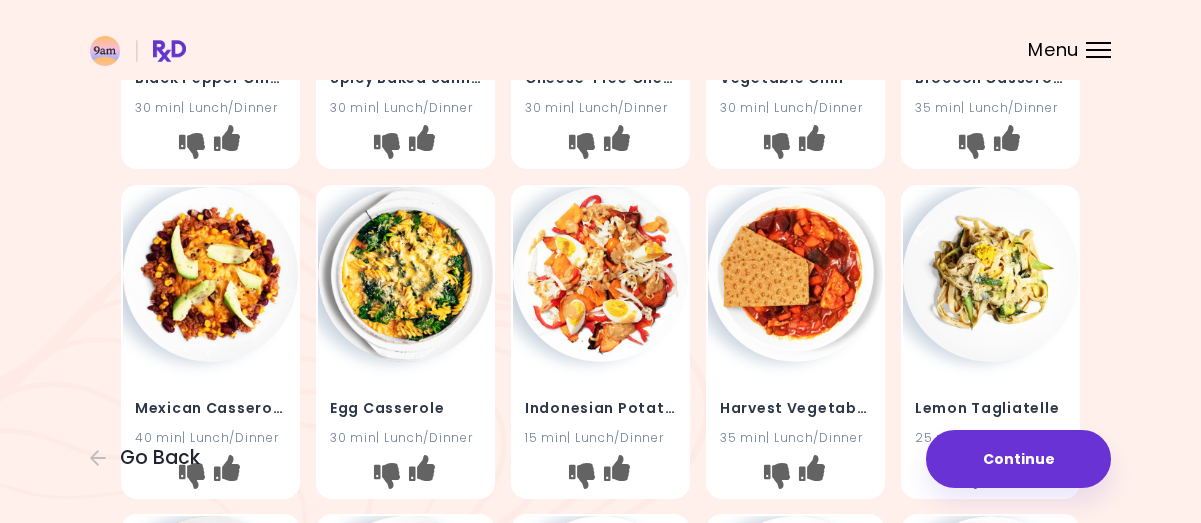 scroll, scrollTop: 0, scrollLeft: 0, axis: both 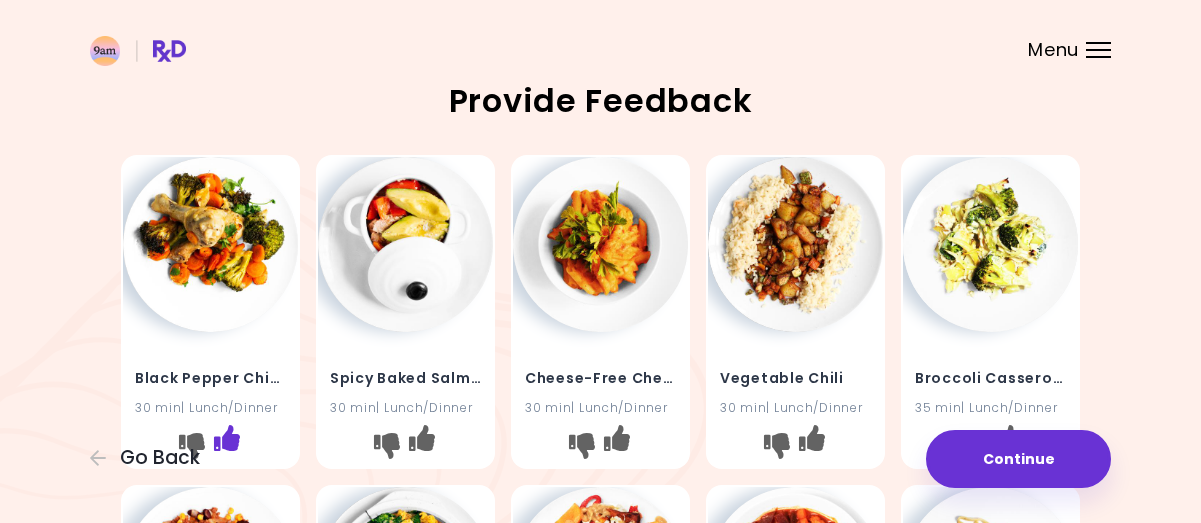 click at bounding box center (227, 438) 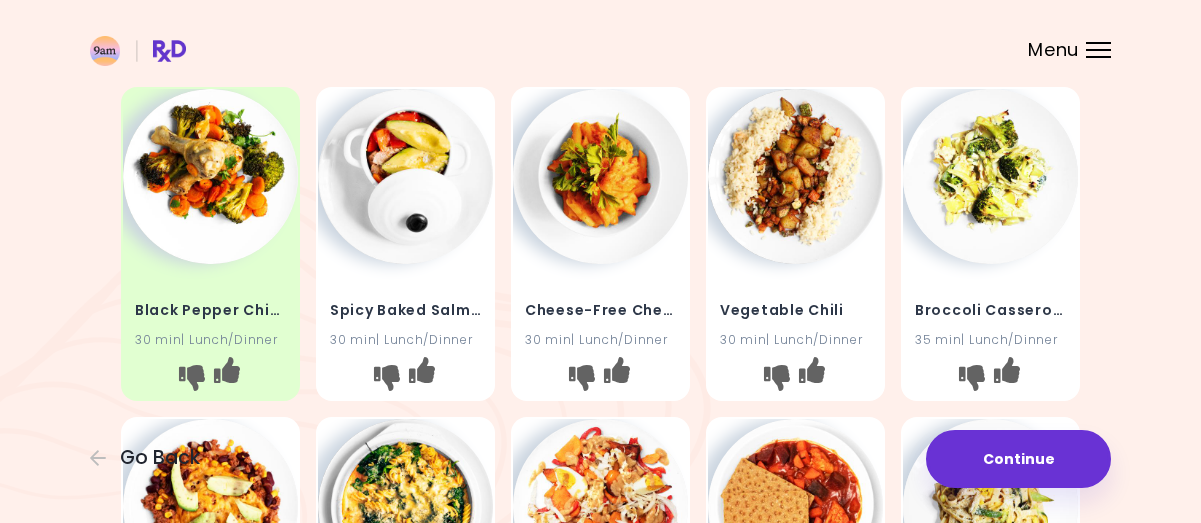scroll, scrollTop: 100, scrollLeft: 0, axis: vertical 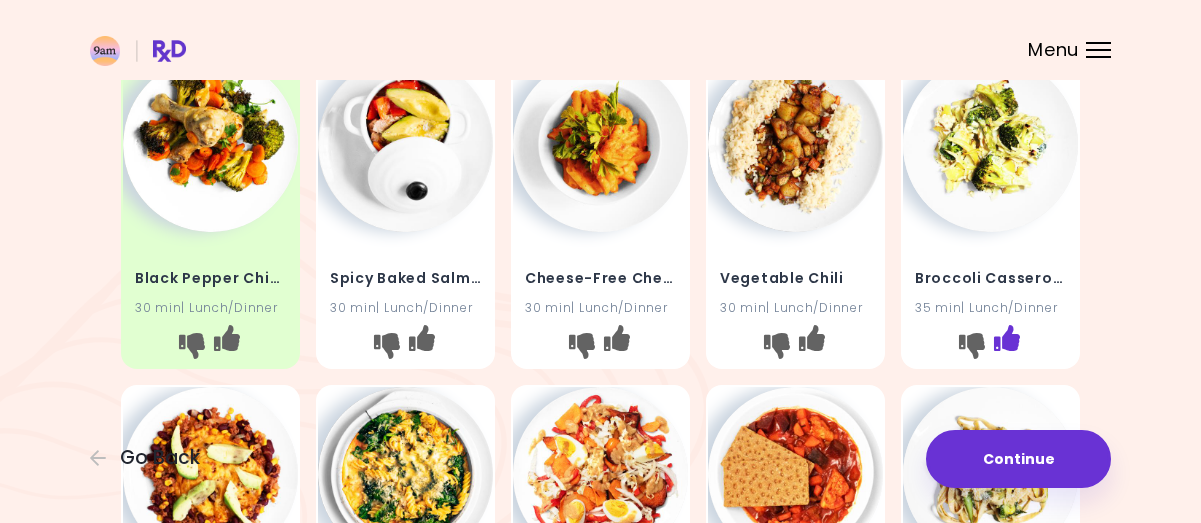 click at bounding box center (1007, 338) 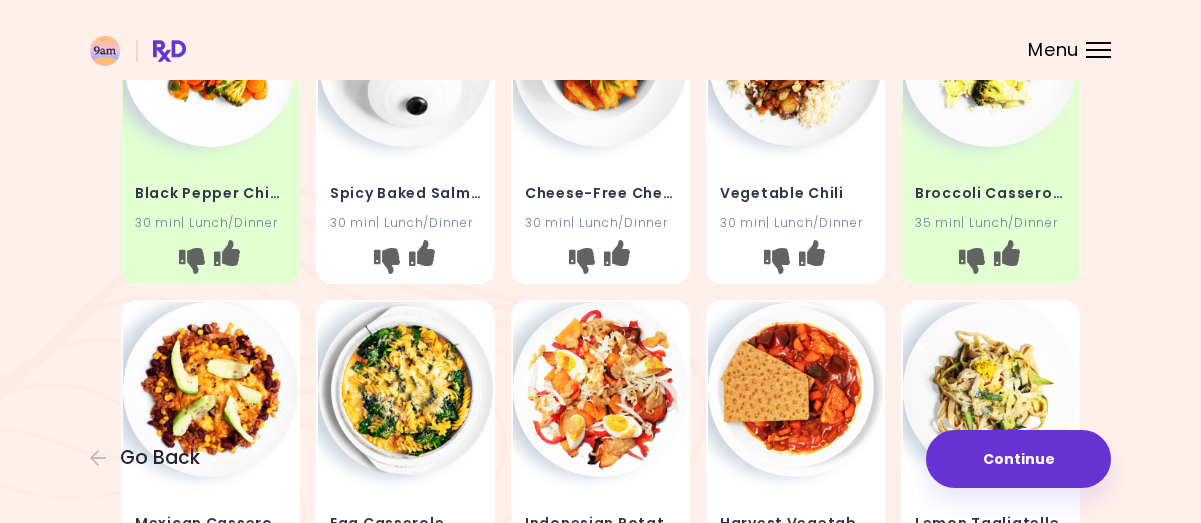 scroll, scrollTop: 100, scrollLeft: 0, axis: vertical 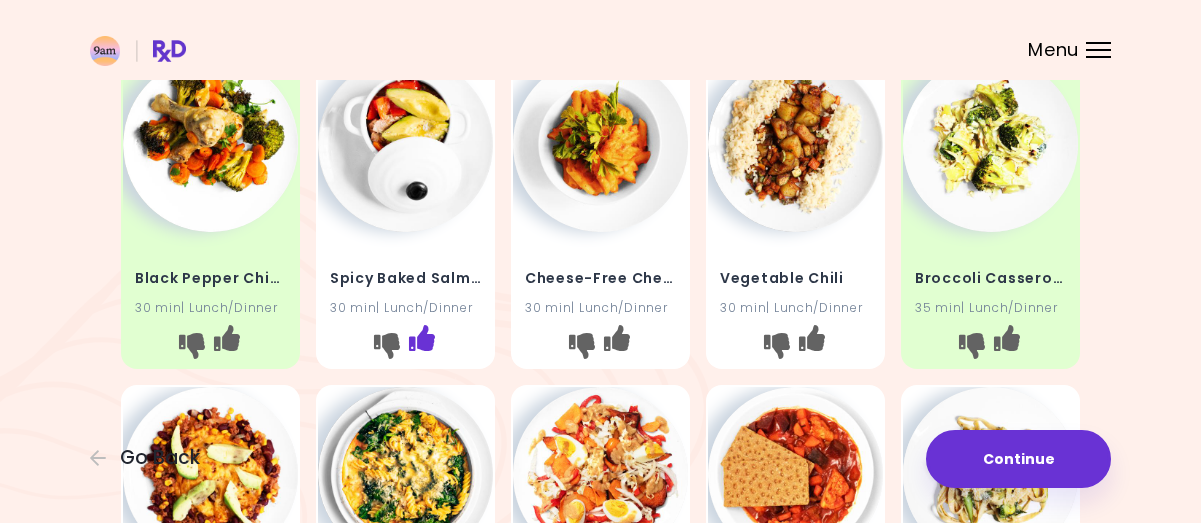 click at bounding box center (422, 338) 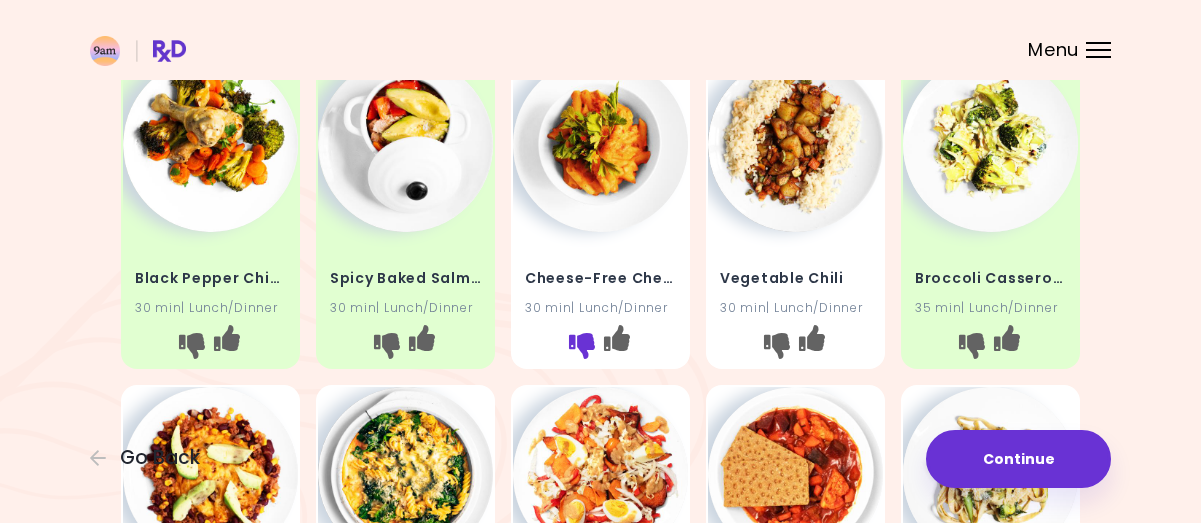 click at bounding box center (582, 346) 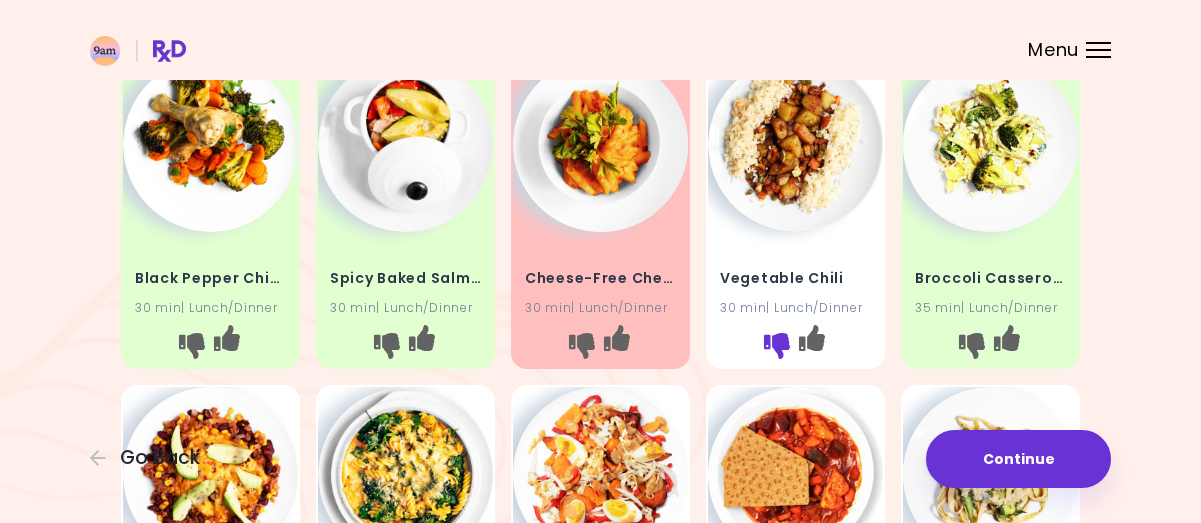 click at bounding box center (777, 346) 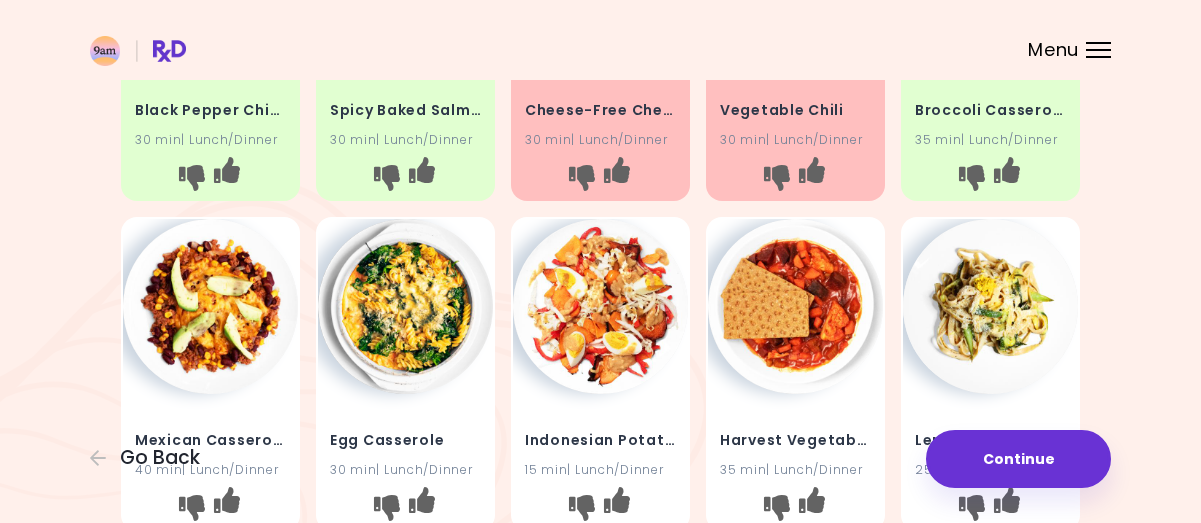 scroll, scrollTop: 300, scrollLeft: 0, axis: vertical 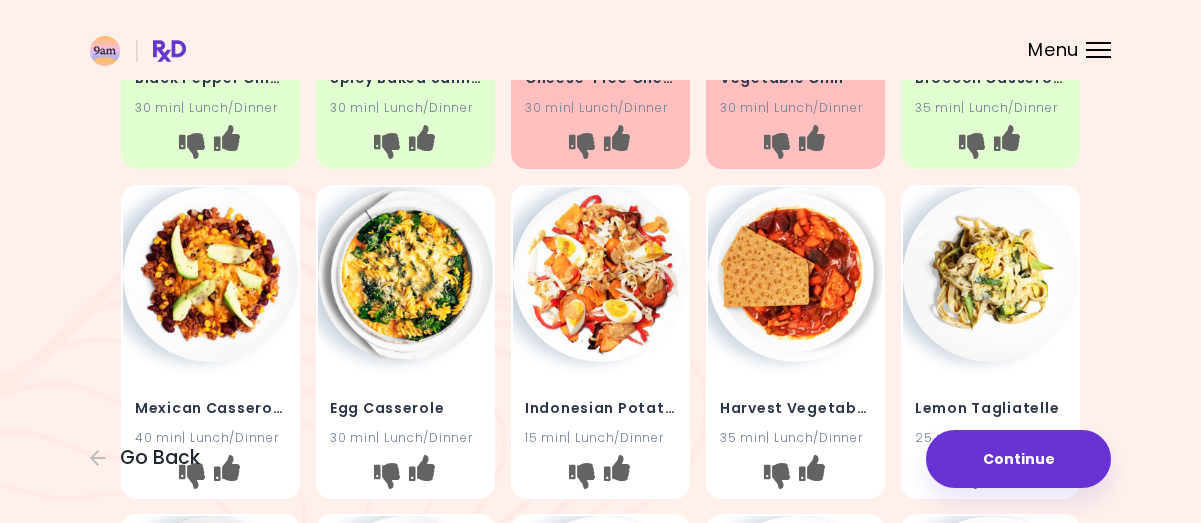 click on "Harvest Vegetable Stew" at bounding box center [795, 408] 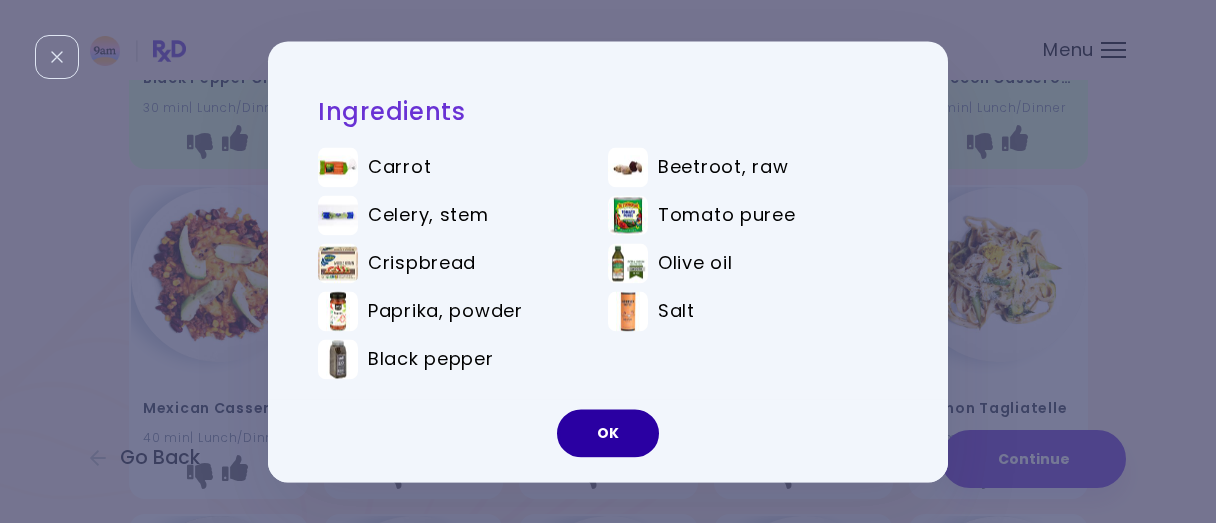 click on "OK" at bounding box center (608, 433) 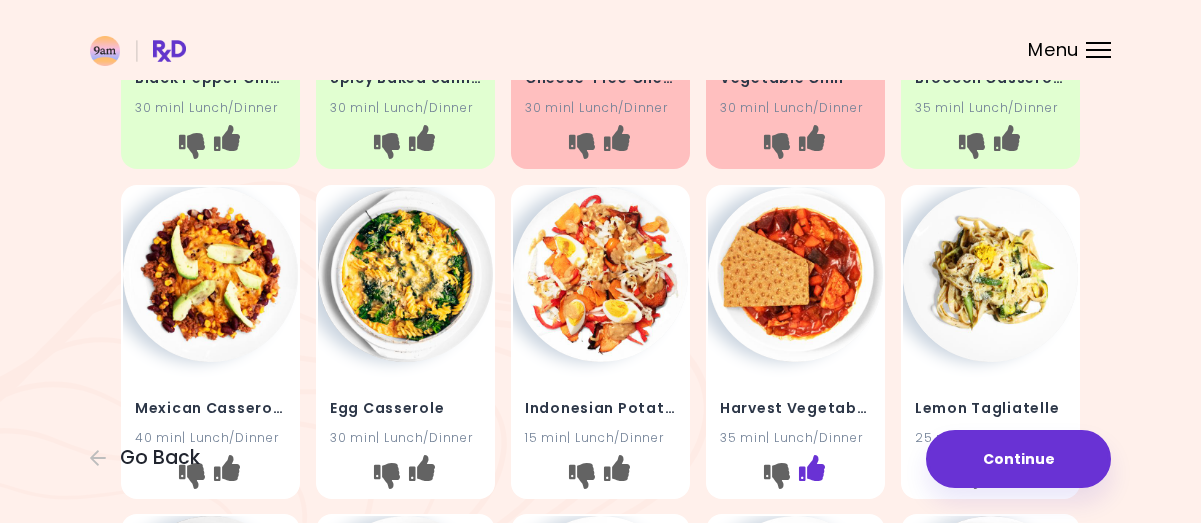 click at bounding box center [812, 467] 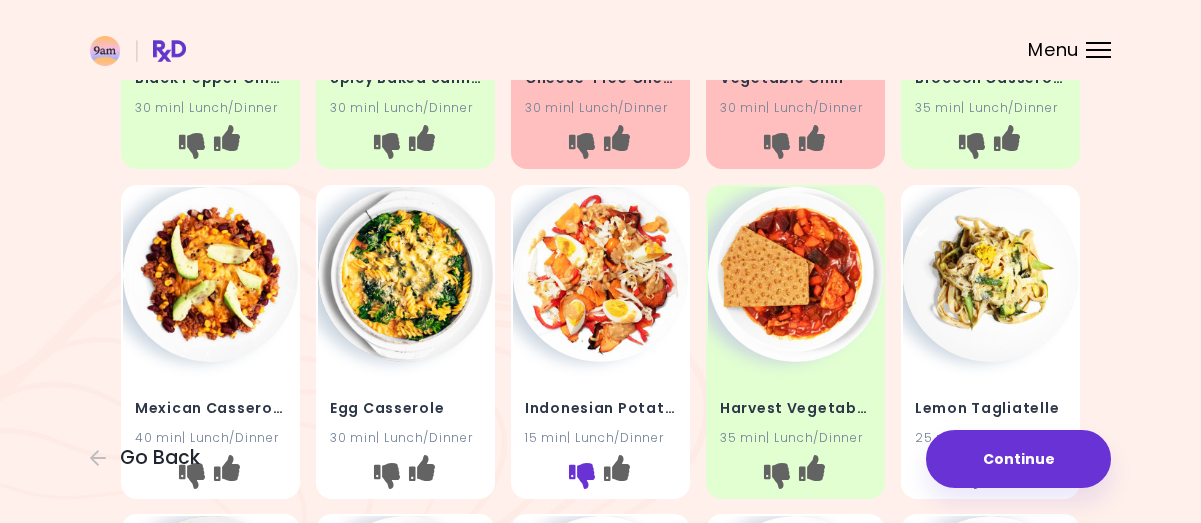 click at bounding box center [582, 475] 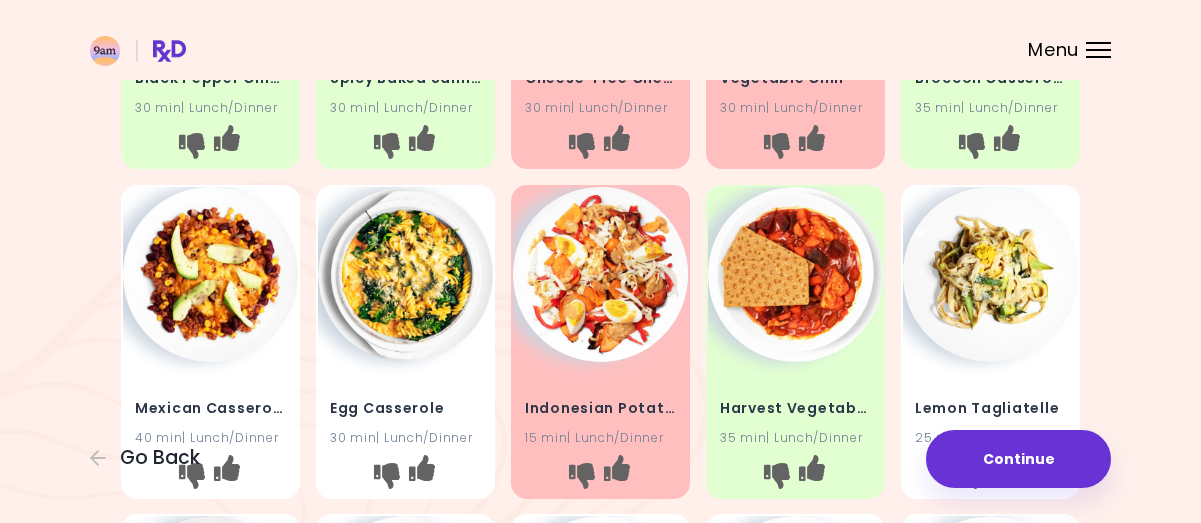 click on "Egg Casserole" at bounding box center [405, 408] 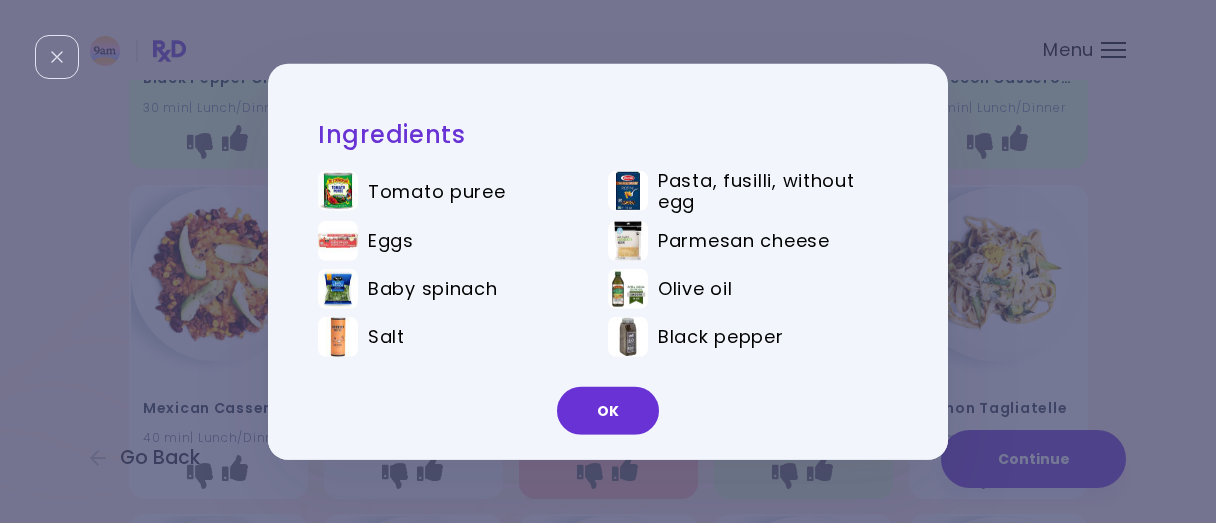 click on "OK" at bounding box center (608, 411) 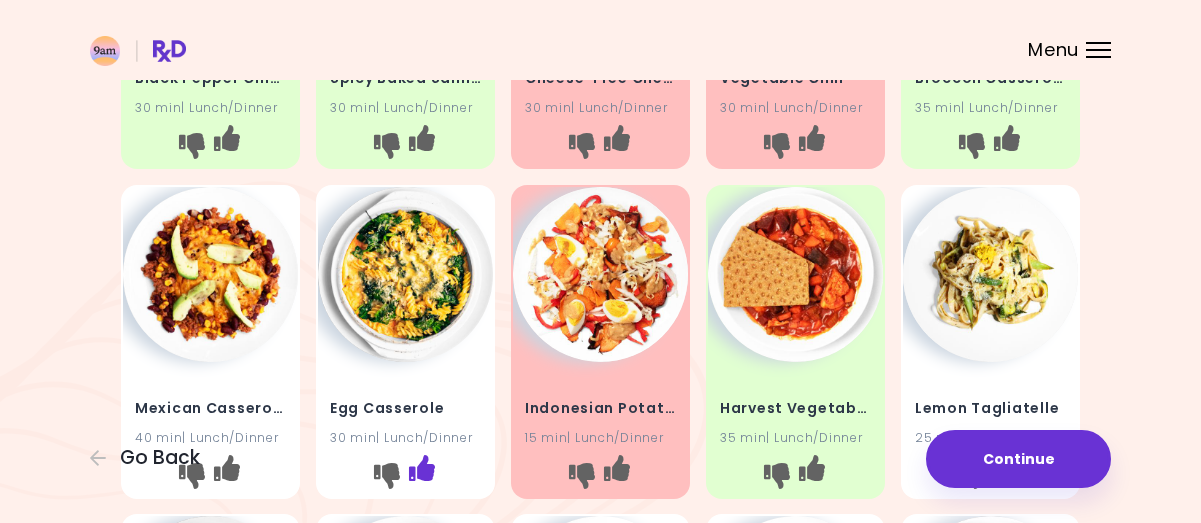 click at bounding box center [422, 467] 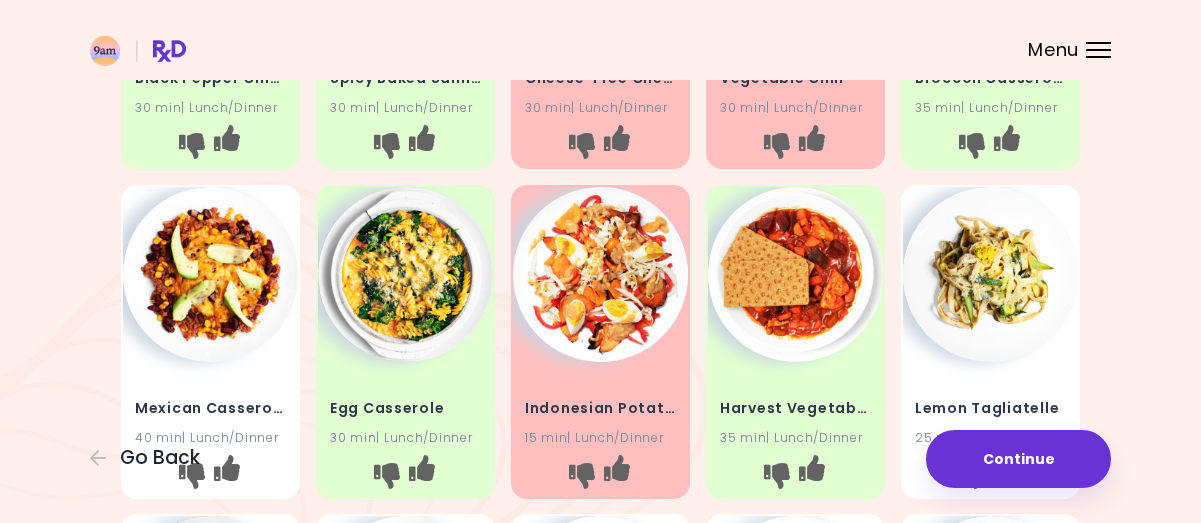 click on "Mexican Casserole" at bounding box center [210, 408] 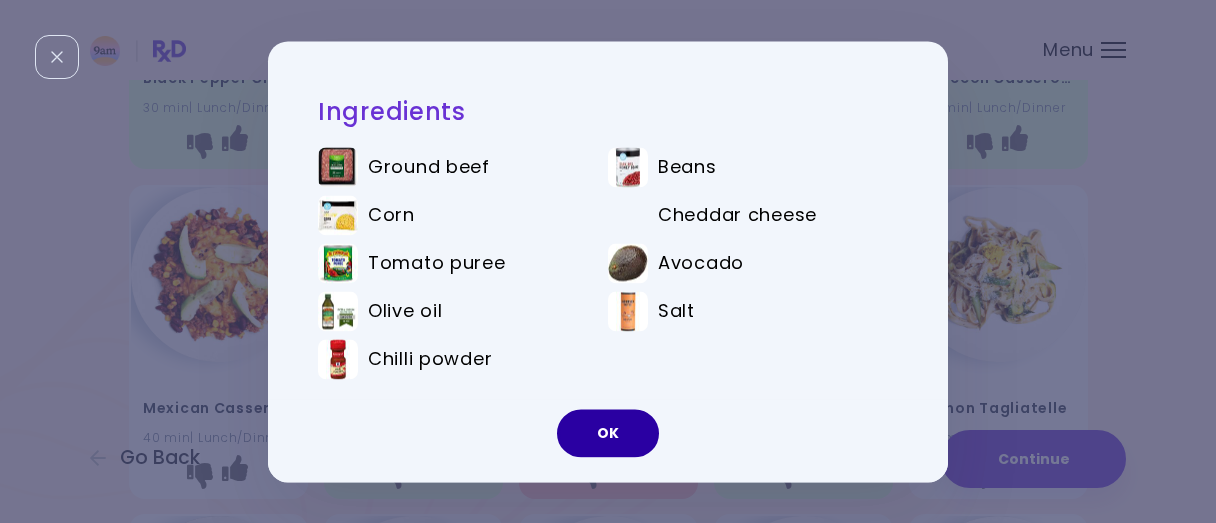 click on "OK" at bounding box center [608, 433] 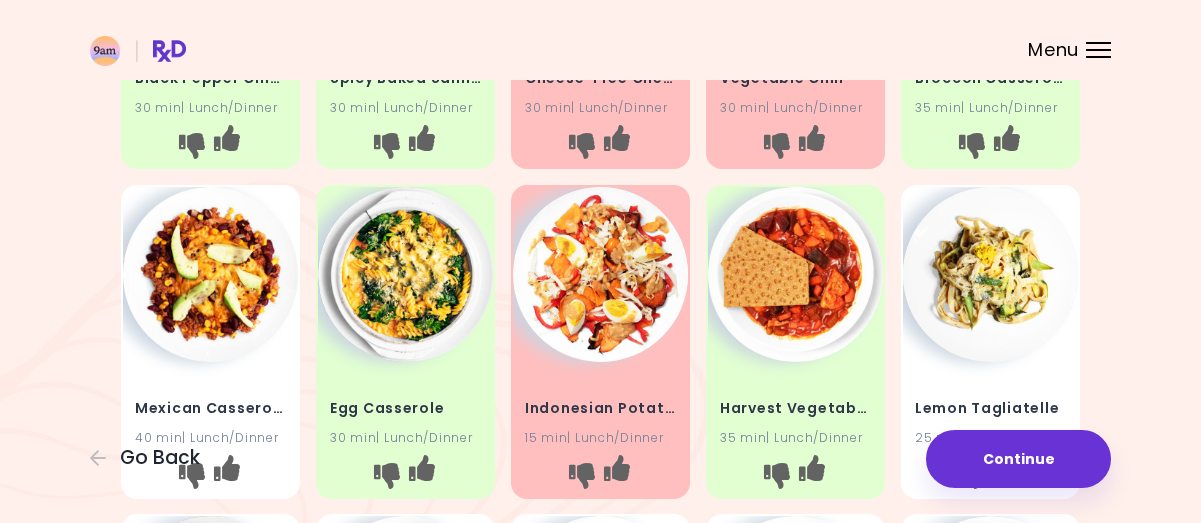 click at bounding box center (210, 477) 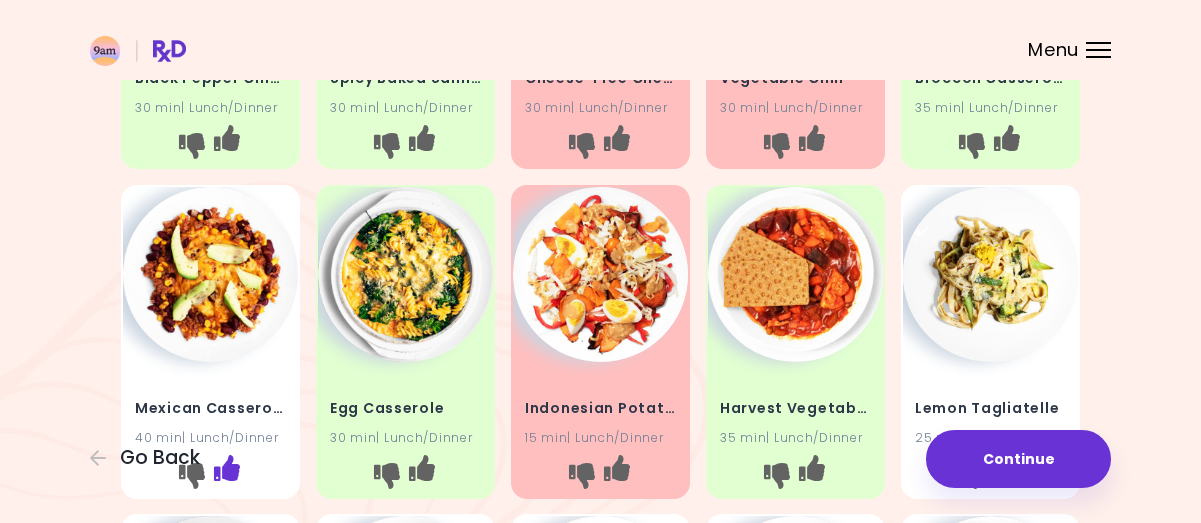 click at bounding box center (227, 467) 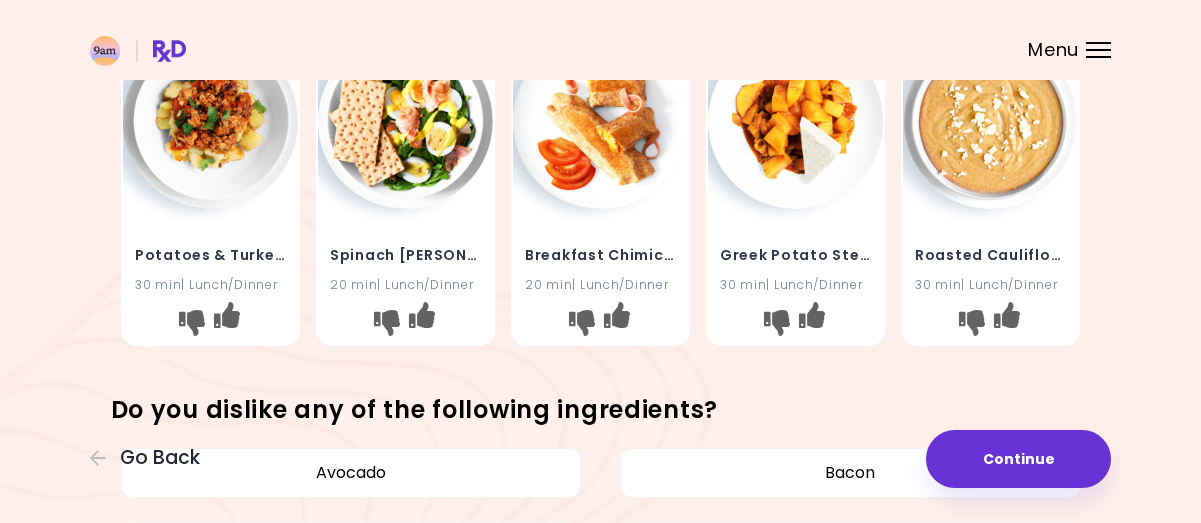 scroll, scrollTop: 800, scrollLeft: 0, axis: vertical 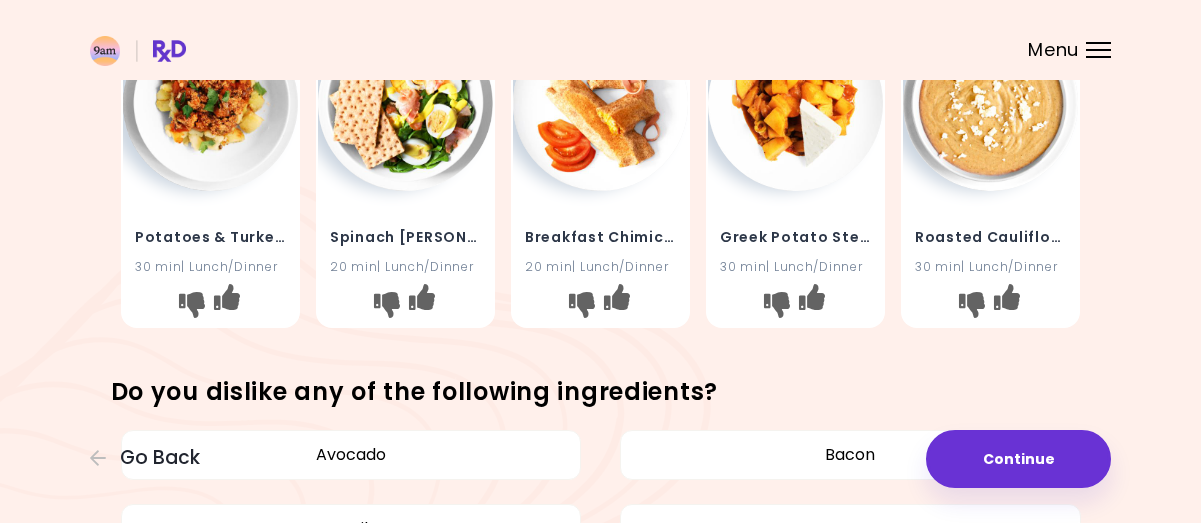 click on "Potatoes & Turkey Sauce" at bounding box center (210, 238) 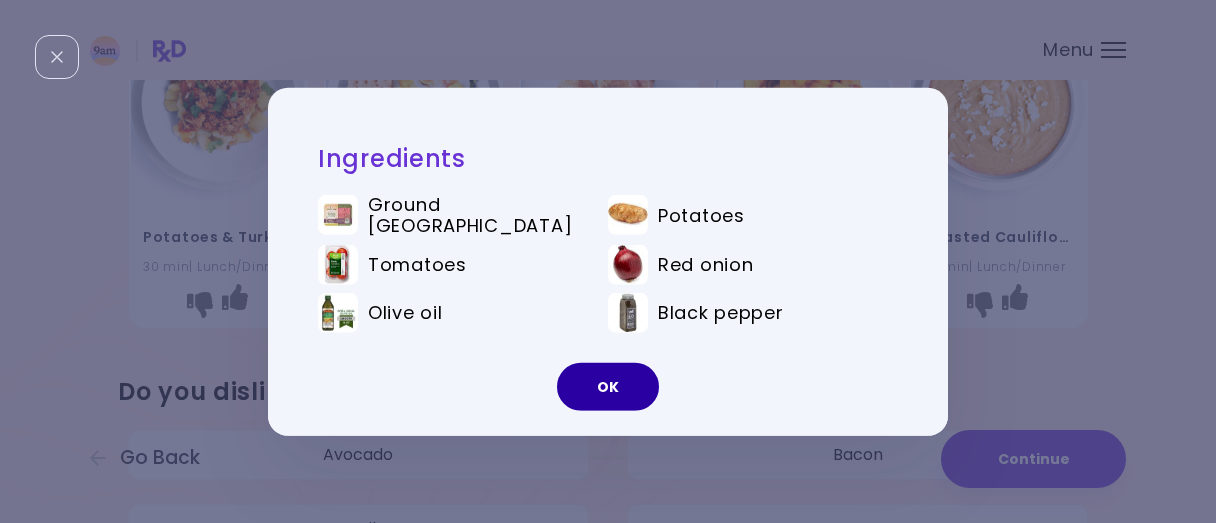 click on "OK" at bounding box center (608, 387) 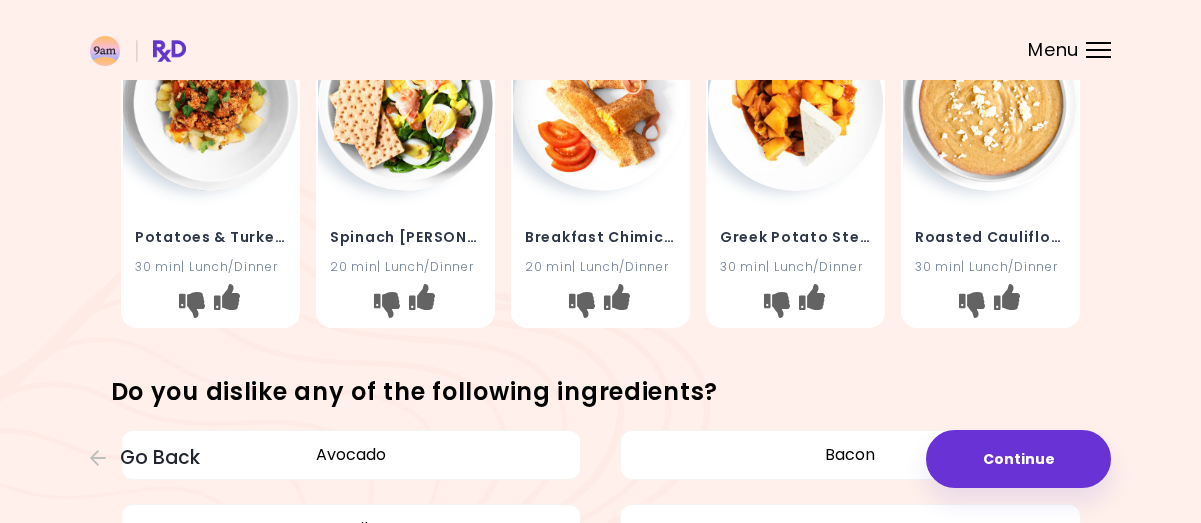 click on "Potatoes & Turkey Sauce 30   min  | Lunch/Dinner" at bounding box center [210, 240] 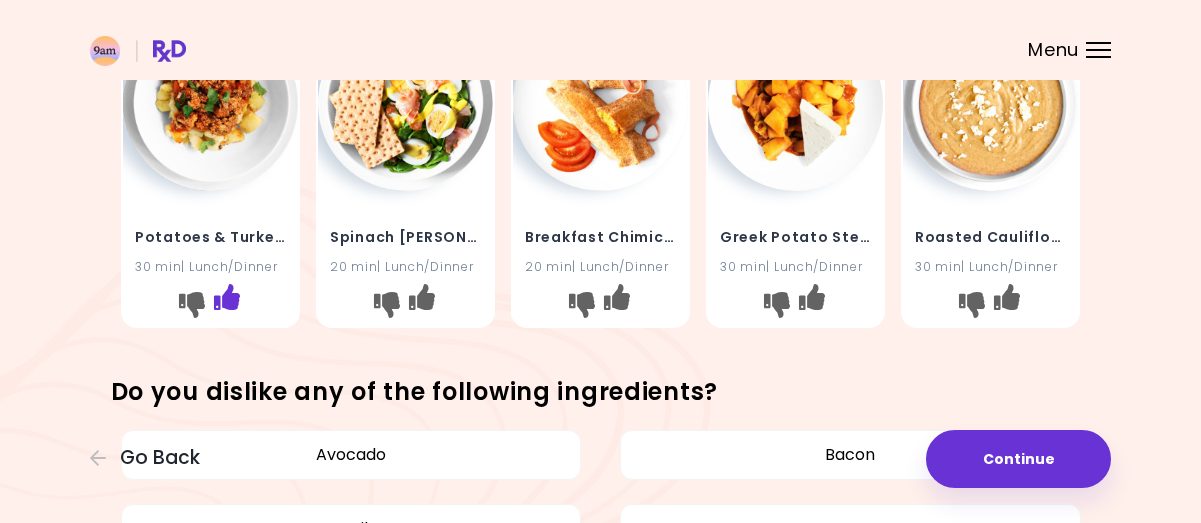 click at bounding box center [227, 305] 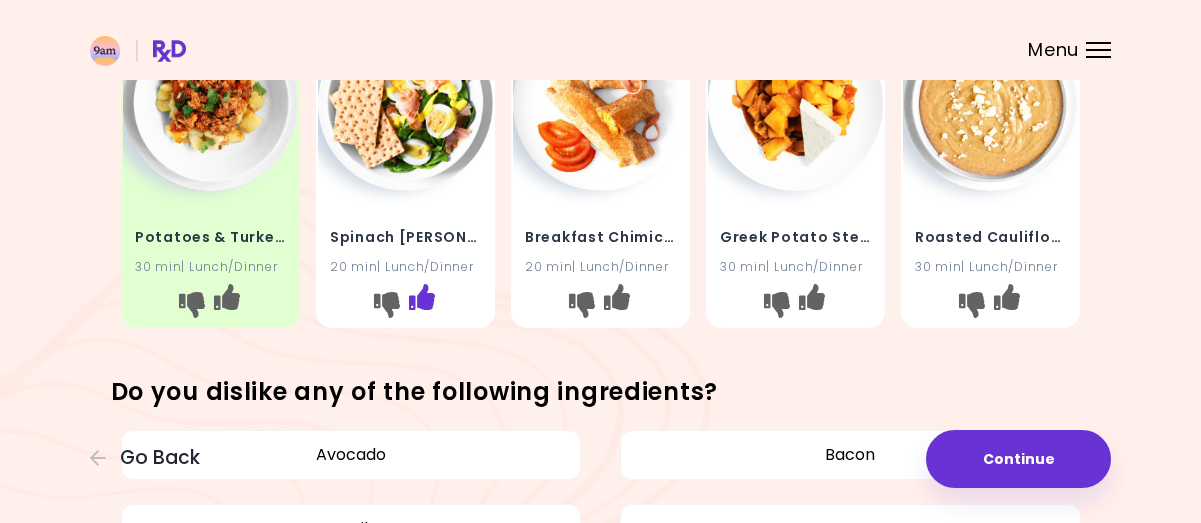 click at bounding box center (422, 297) 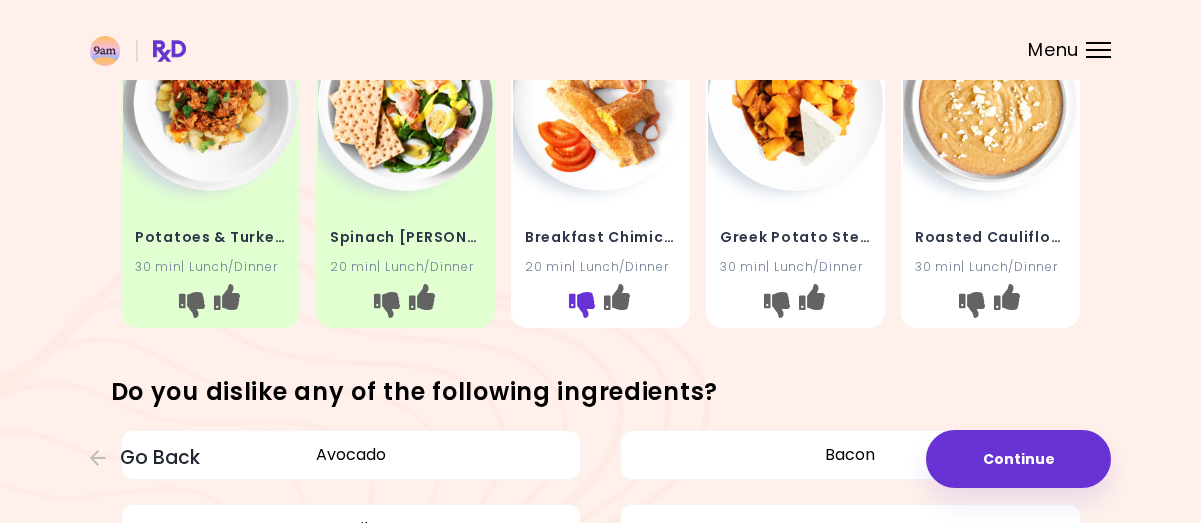 click at bounding box center (582, 305) 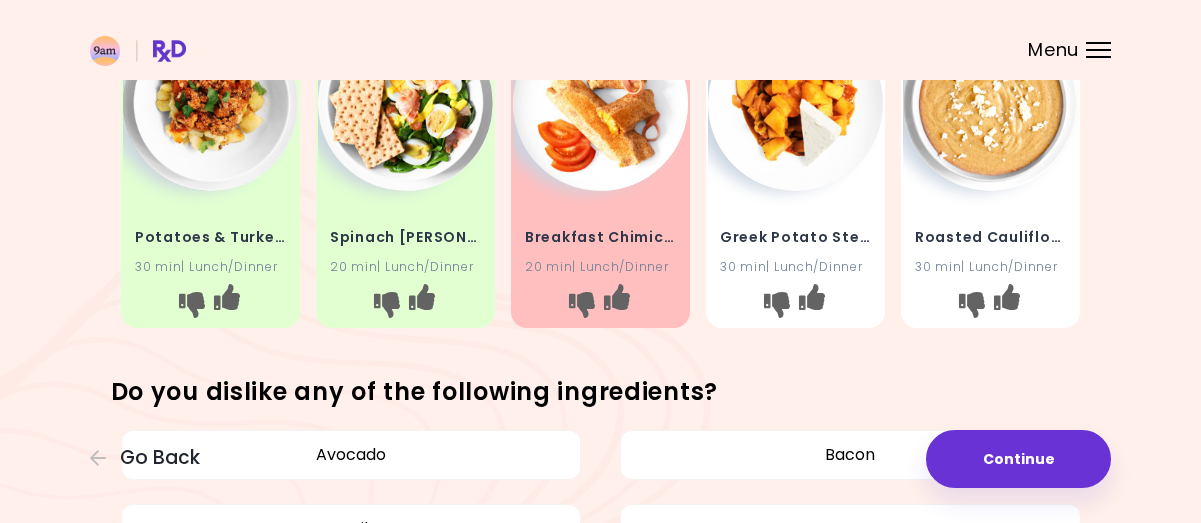 click on "Greek Potato Stew" at bounding box center (795, 238) 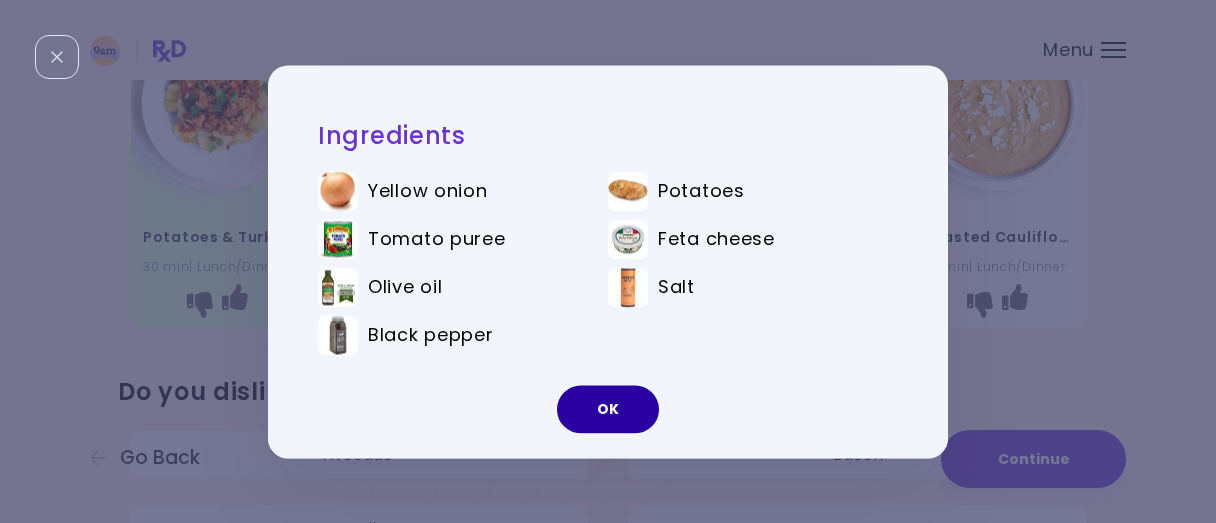 click on "OK" at bounding box center [608, 409] 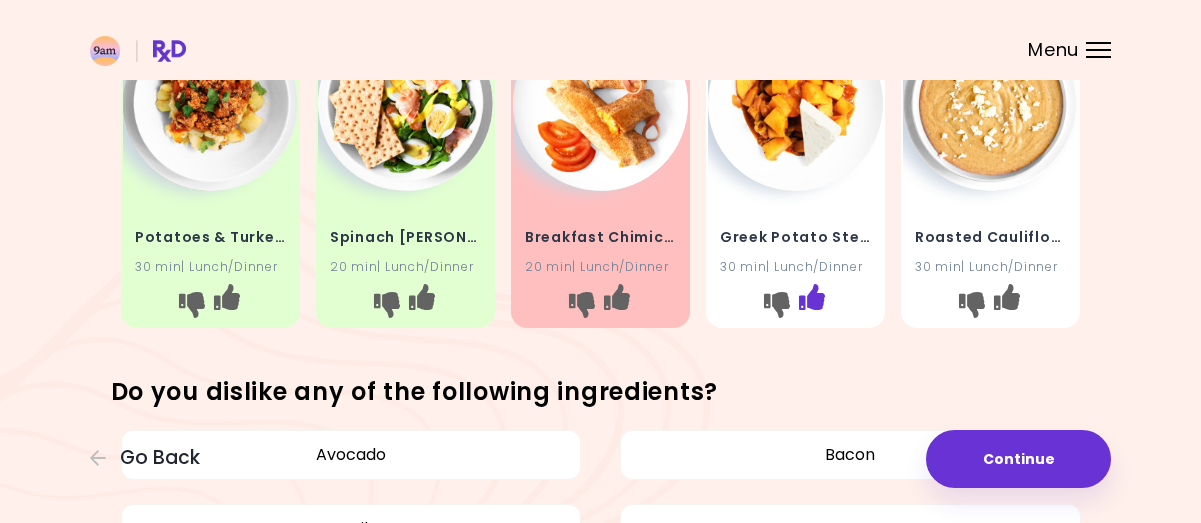 click at bounding box center [812, 297] 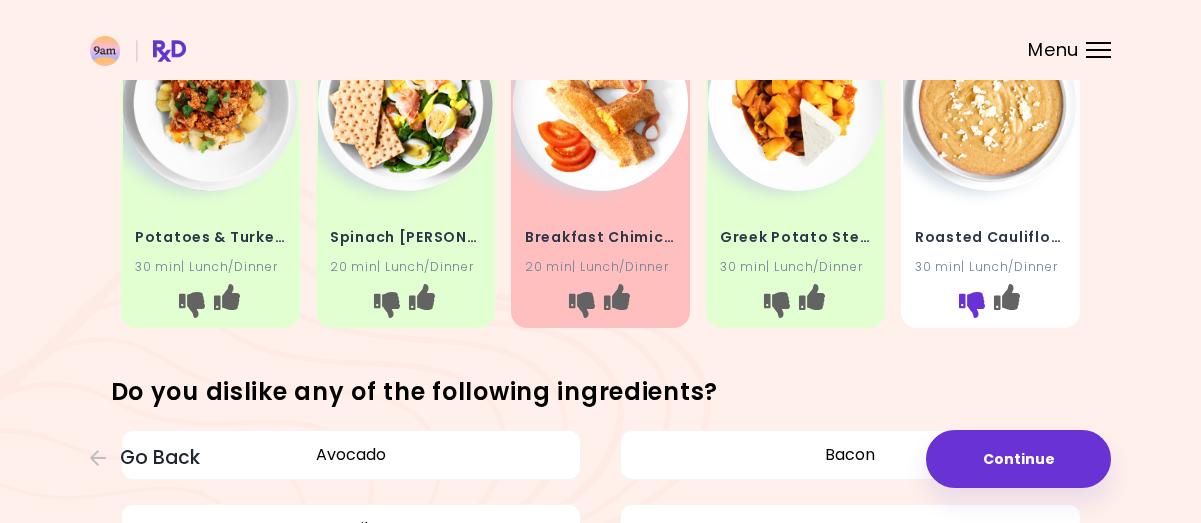 click at bounding box center (972, 305) 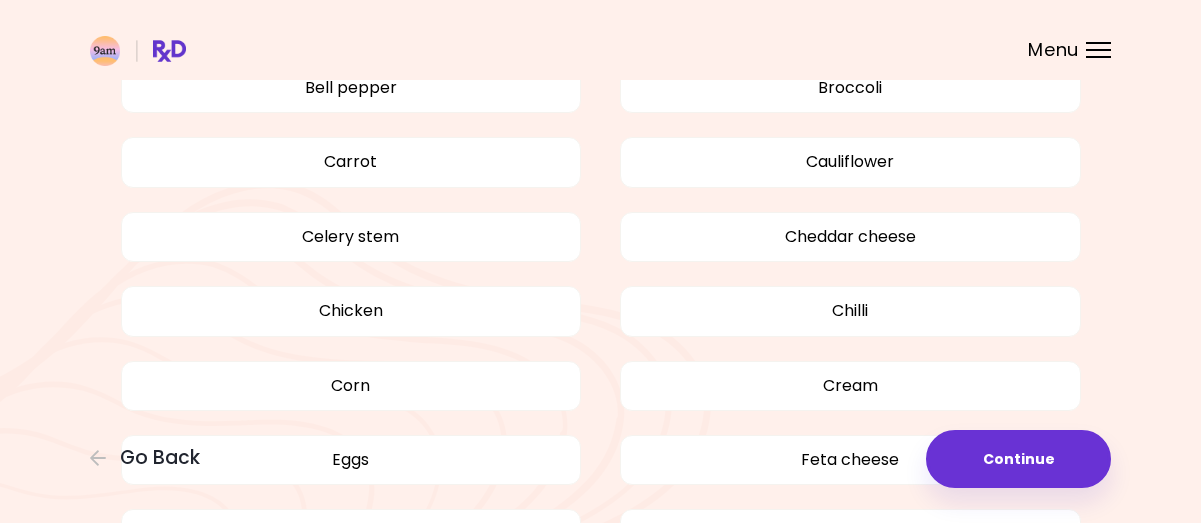 scroll, scrollTop: 1400, scrollLeft: 0, axis: vertical 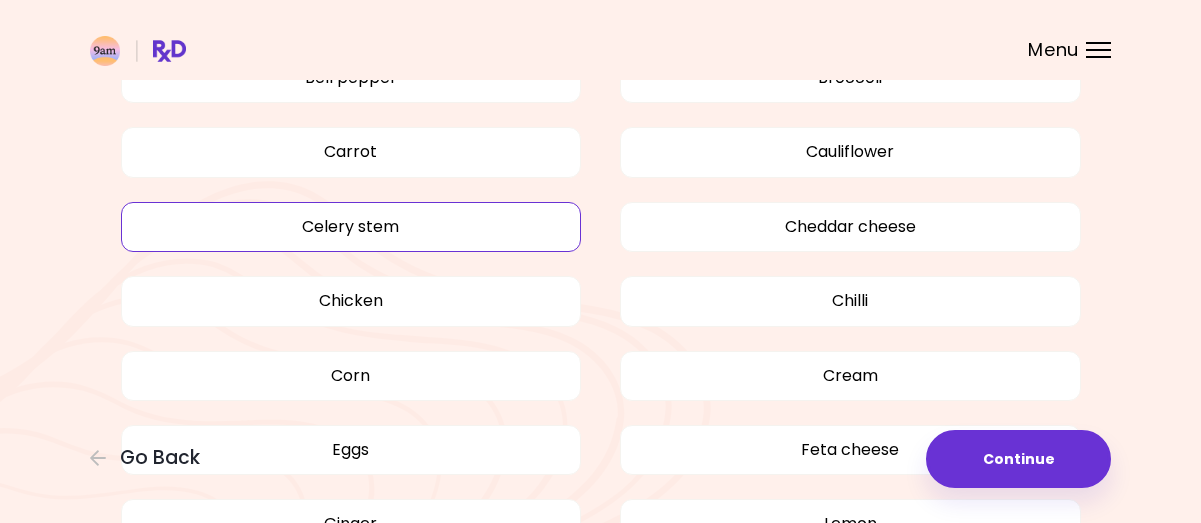 click on "Celery stem" at bounding box center (351, 227) 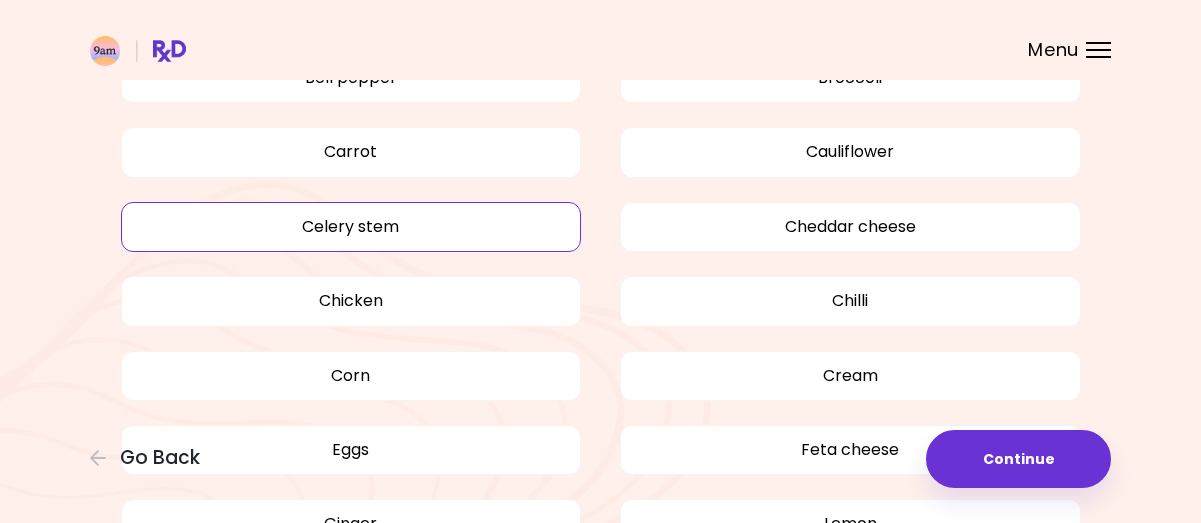 click on "Celery stem" at bounding box center (351, 227) 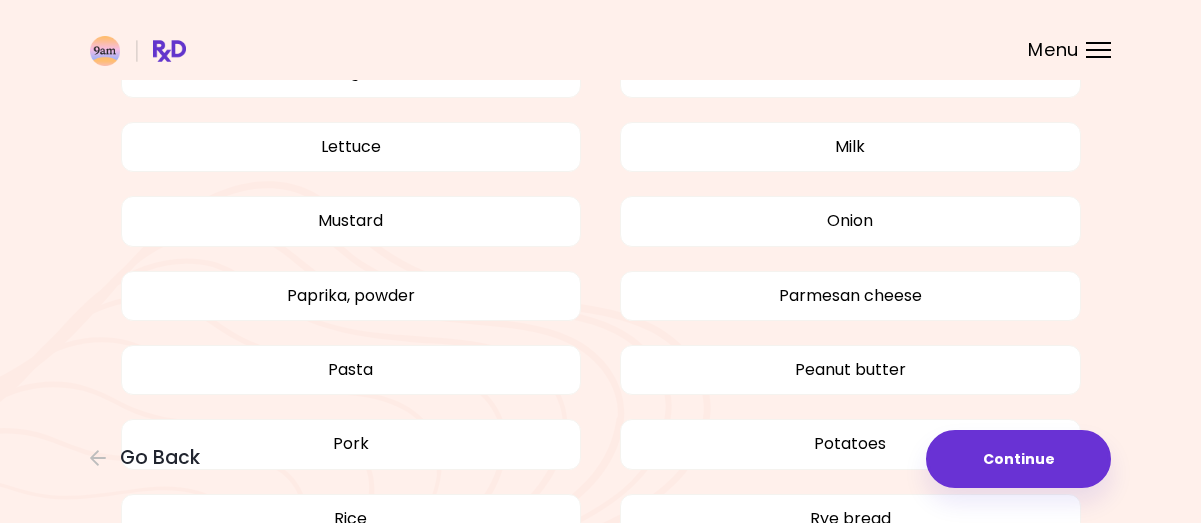 scroll, scrollTop: 1900, scrollLeft: 0, axis: vertical 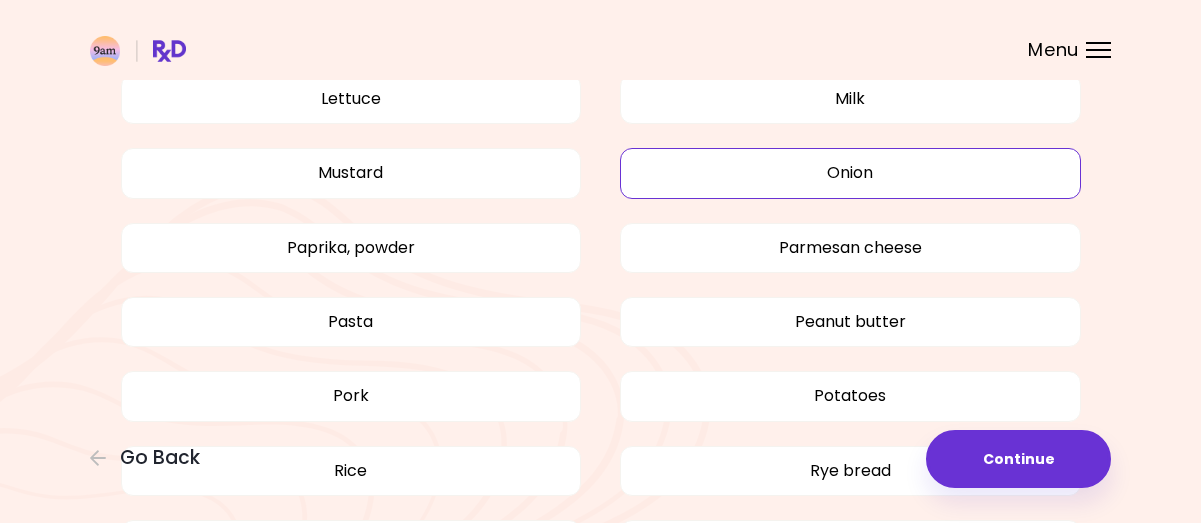 click on "Onion" at bounding box center (850, 173) 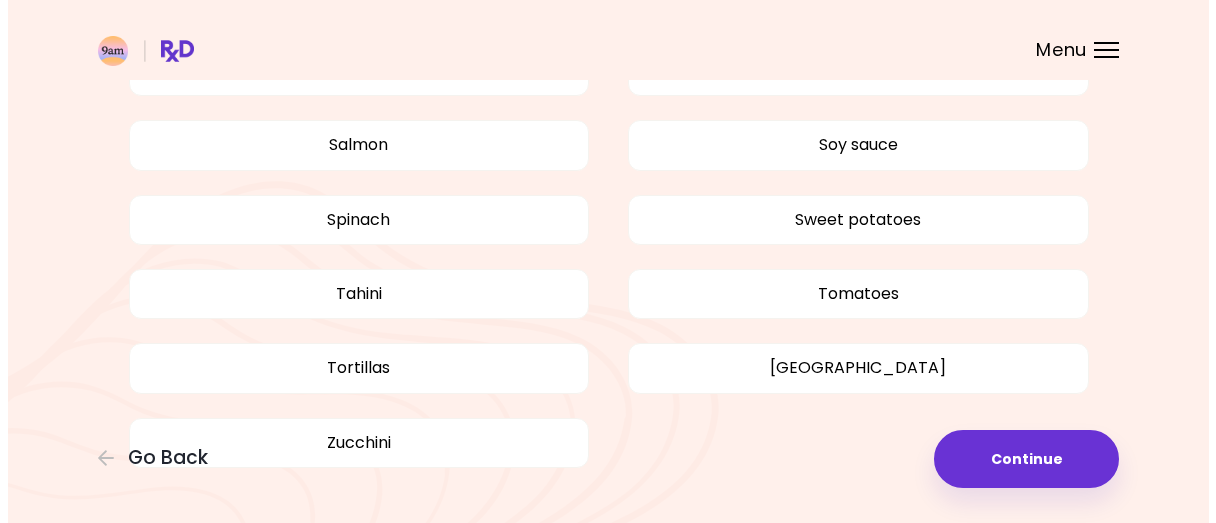 scroll, scrollTop: 2352, scrollLeft: 0, axis: vertical 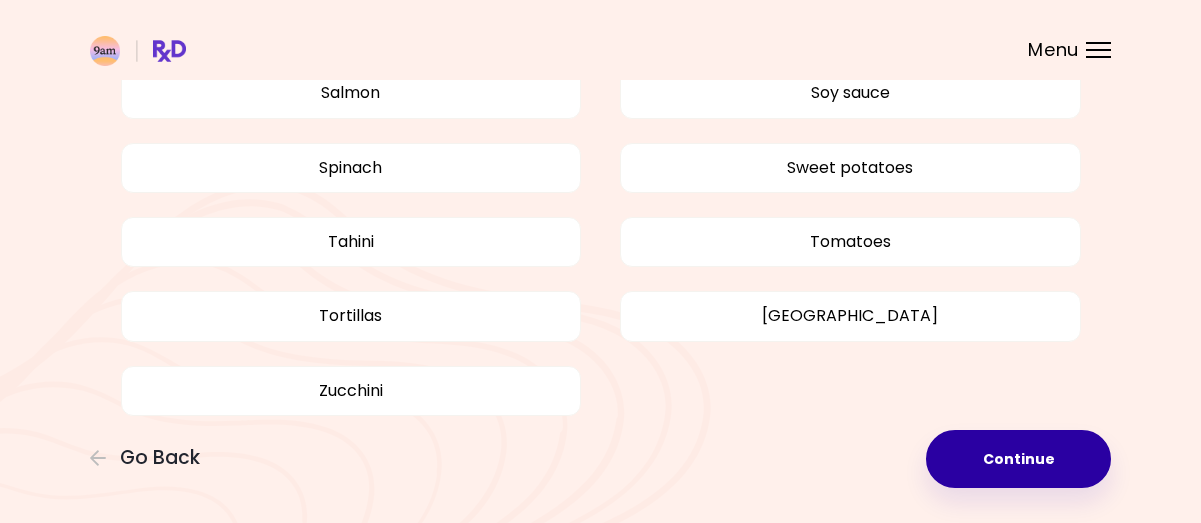 click on "Continue" at bounding box center [1018, 459] 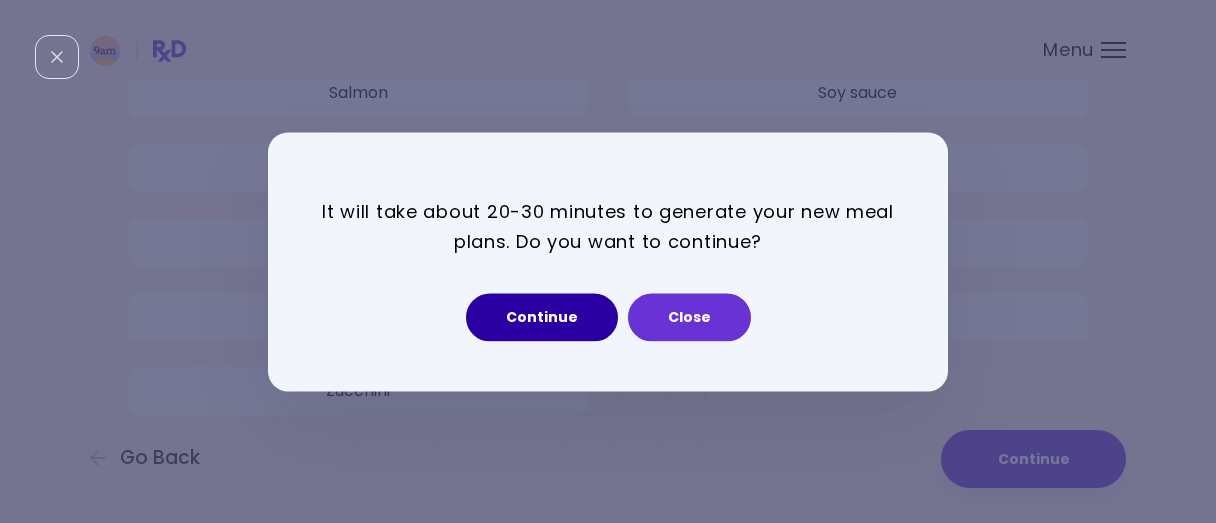 click on "Continue" at bounding box center [542, 317] 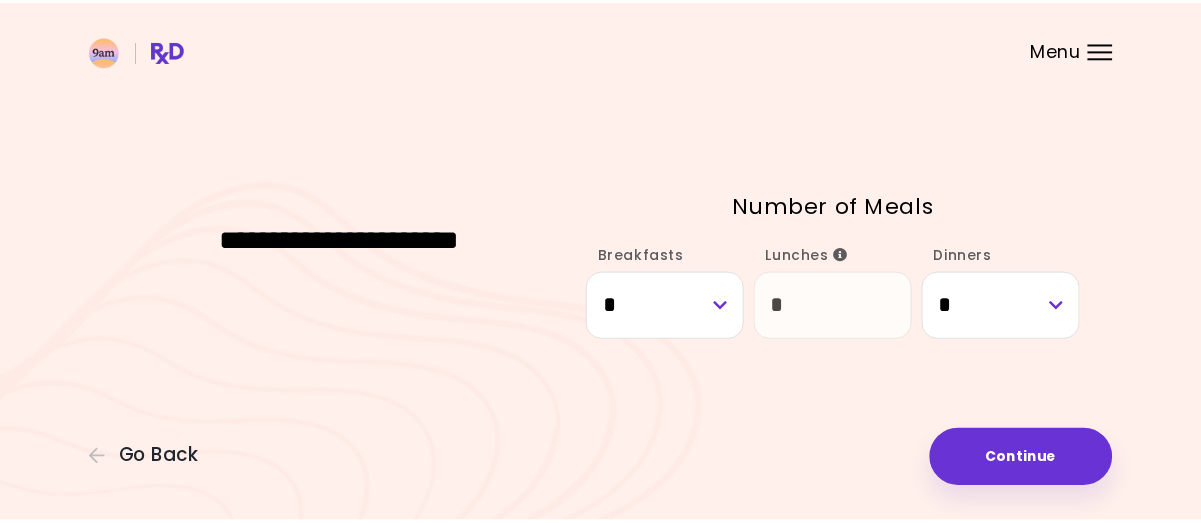 scroll, scrollTop: 0, scrollLeft: 0, axis: both 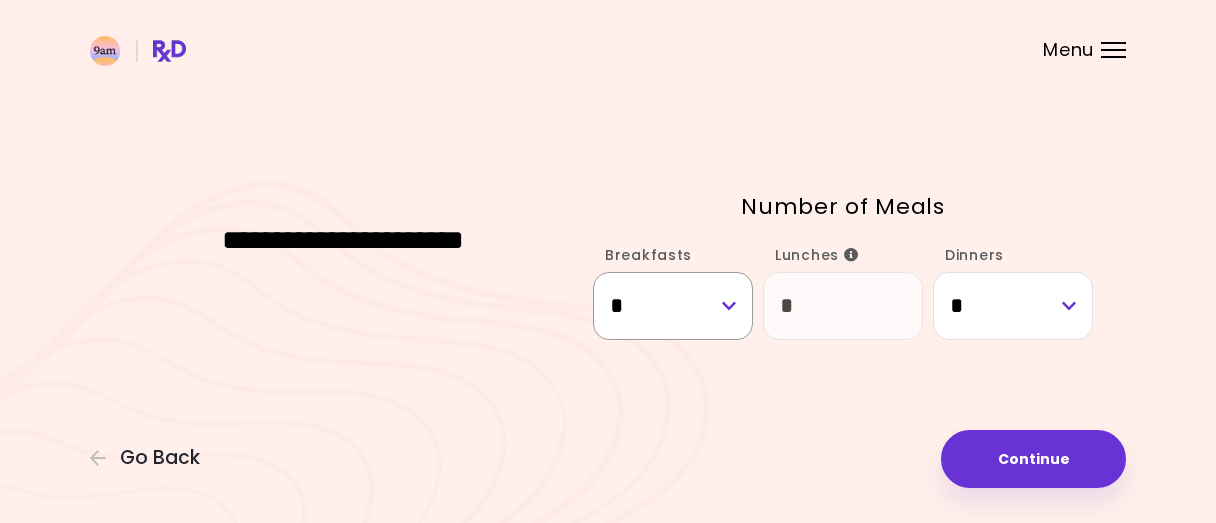 click on "* * * * * * * *" at bounding box center (673, 306) 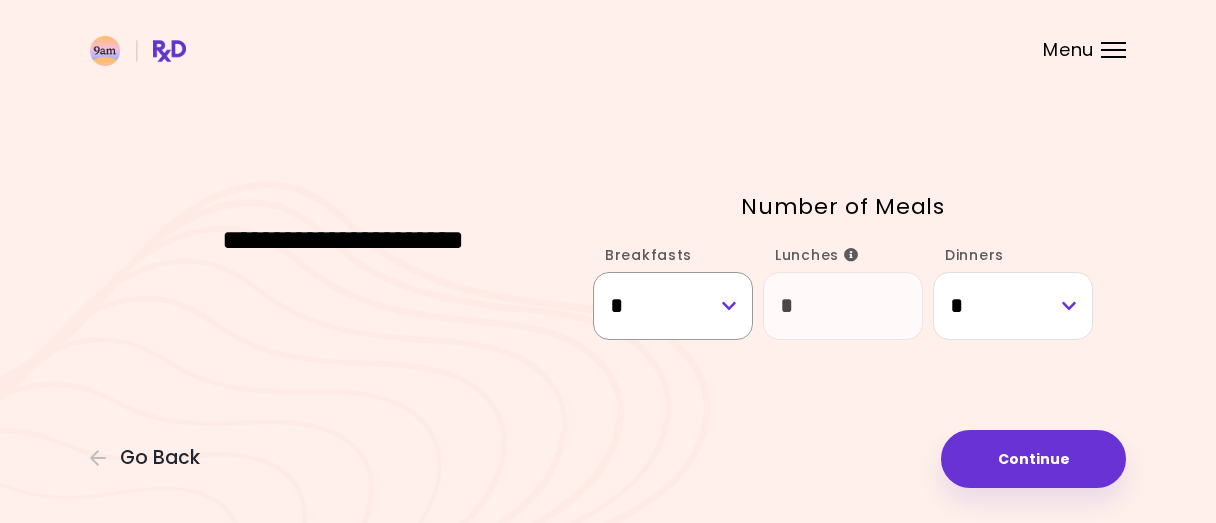 select on "*" 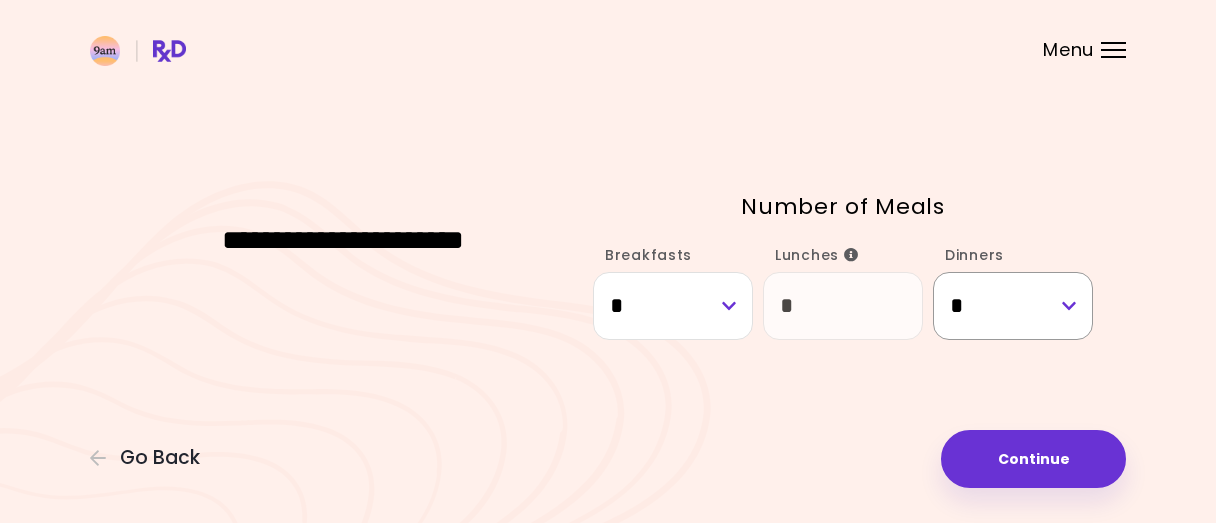 click on "* * * * * * * *" at bounding box center (1013, 306) 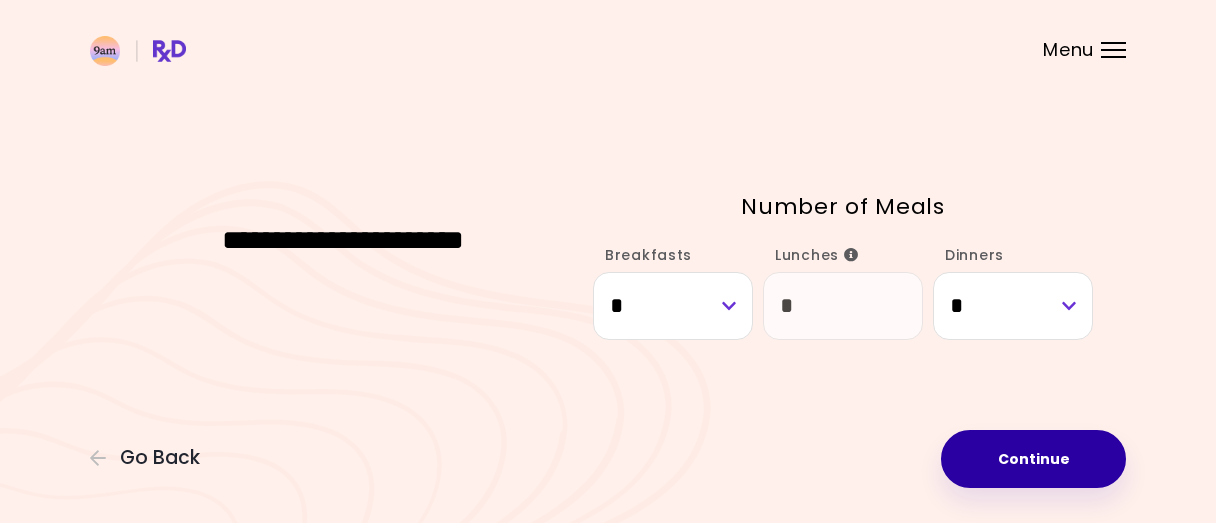 click on "Continue" at bounding box center [1033, 459] 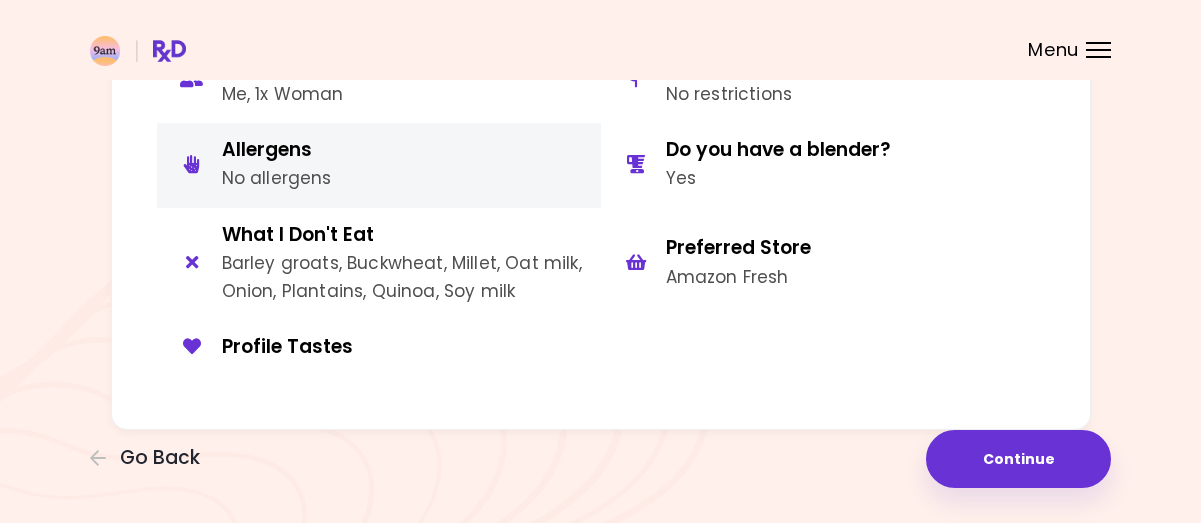 scroll, scrollTop: 171, scrollLeft: 0, axis: vertical 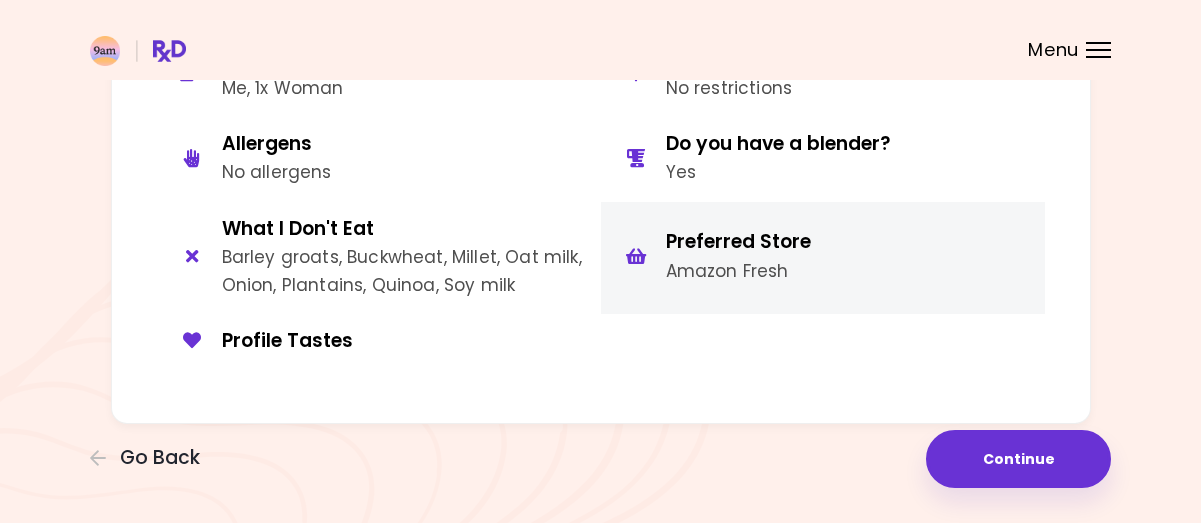 click on "Amazon Fresh" at bounding box center (738, 271) 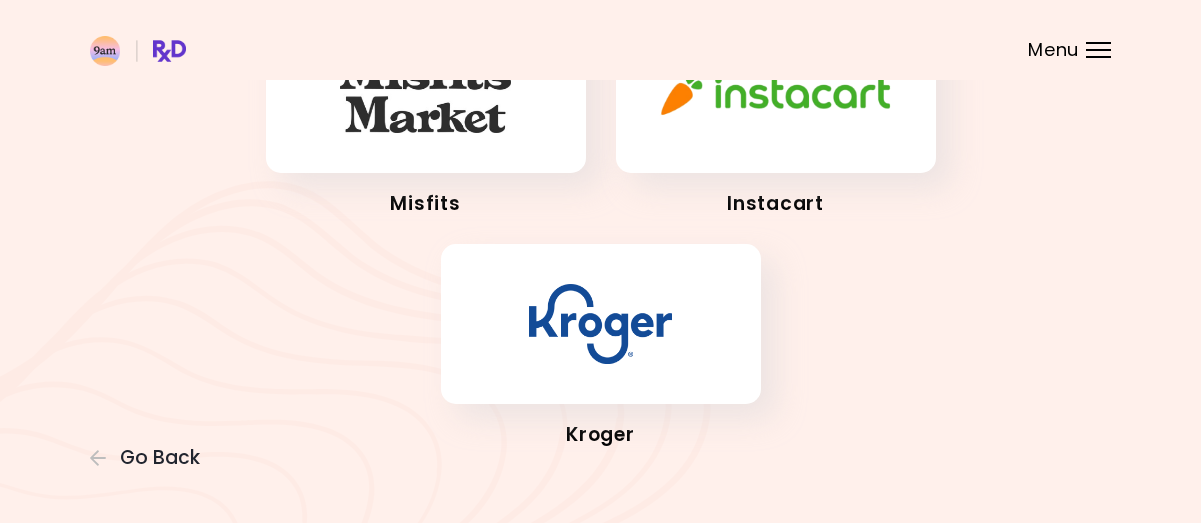 scroll, scrollTop: 500, scrollLeft: 0, axis: vertical 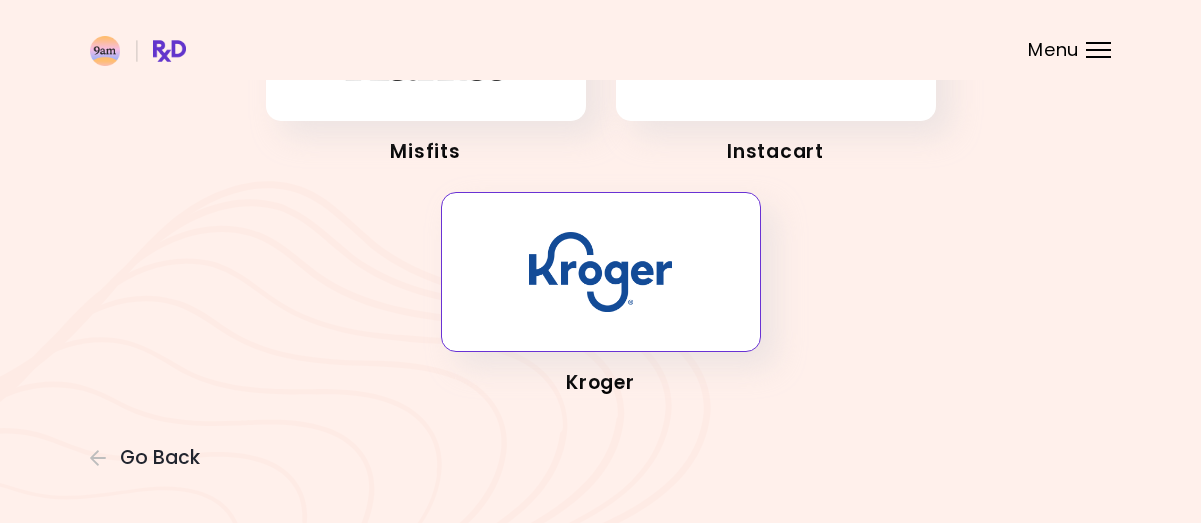 click at bounding box center (600, 272) 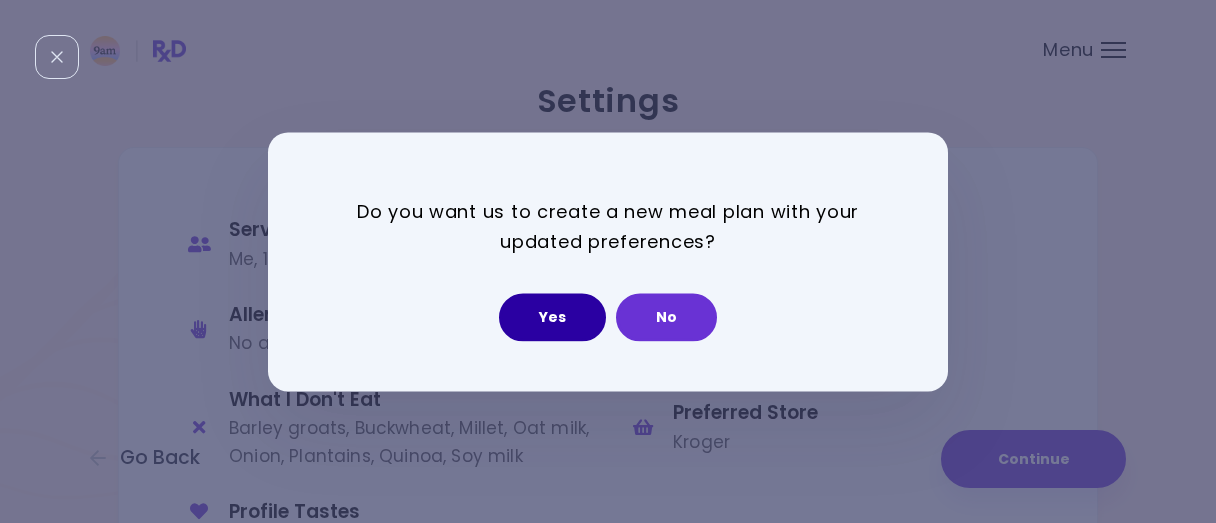 click on "Yes" at bounding box center (552, 317) 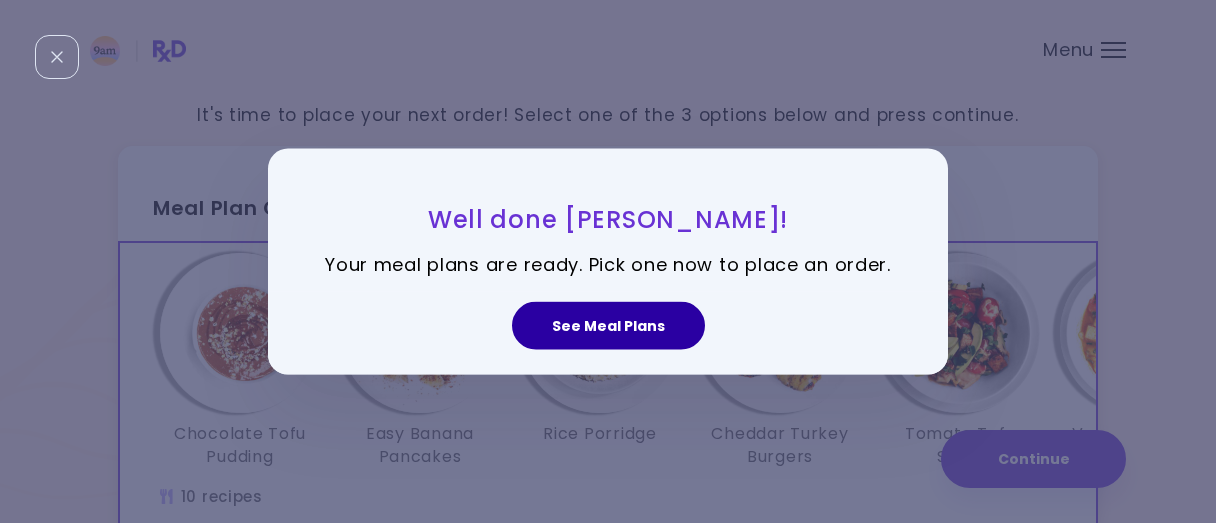 click on "See Meal Plans" at bounding box center (608, 326) 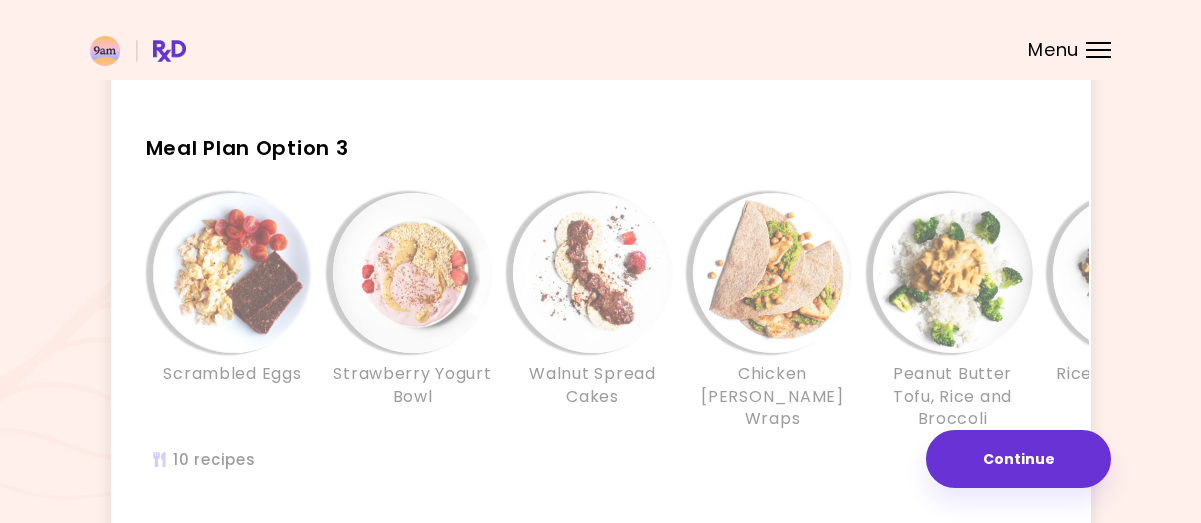 scroll, scrollTop: 900, scrollLeft: 0, axis: vertical 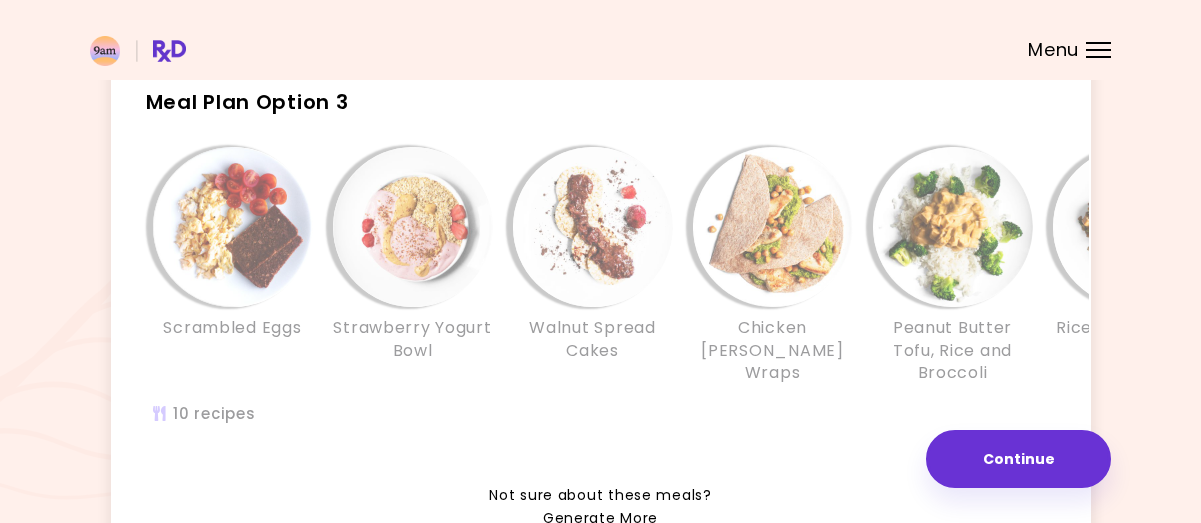 click at bounding box center (233, 227) 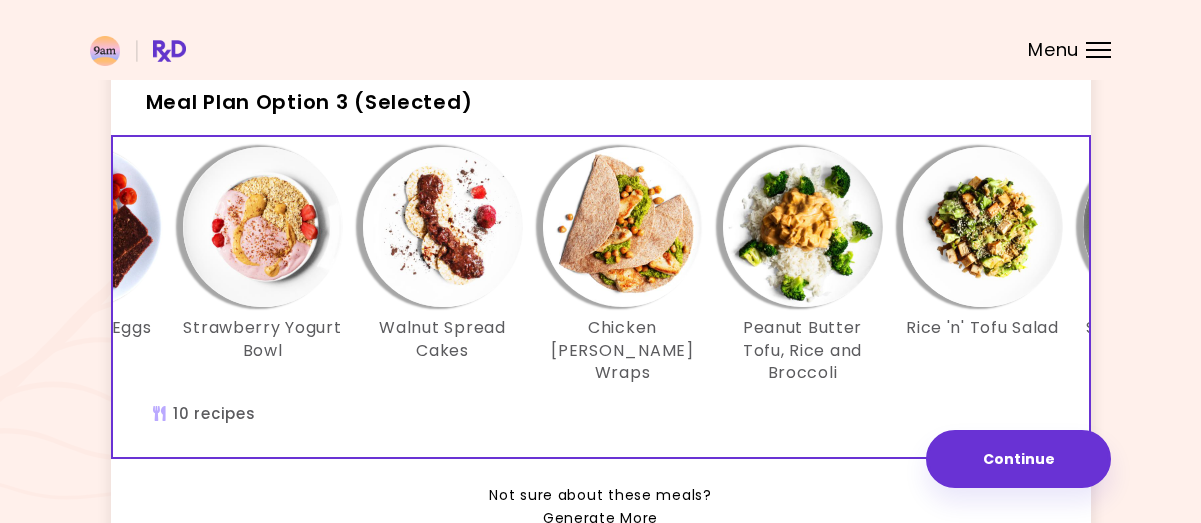 scroll, scrollTop: 0, scrollLeft: 154, axis: horizontal 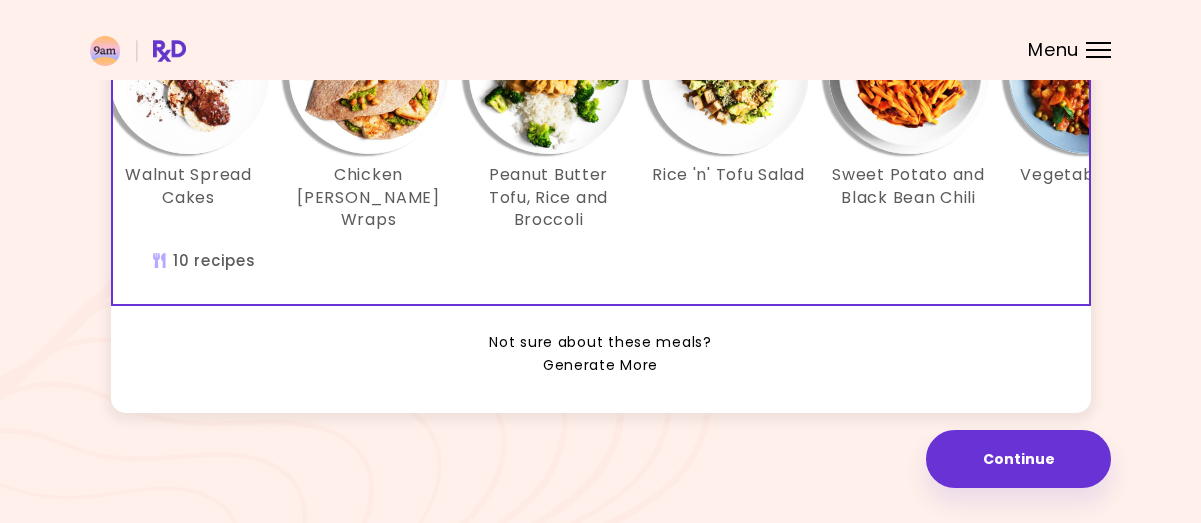 click on "Generate More" at bounding box center (600, 366) 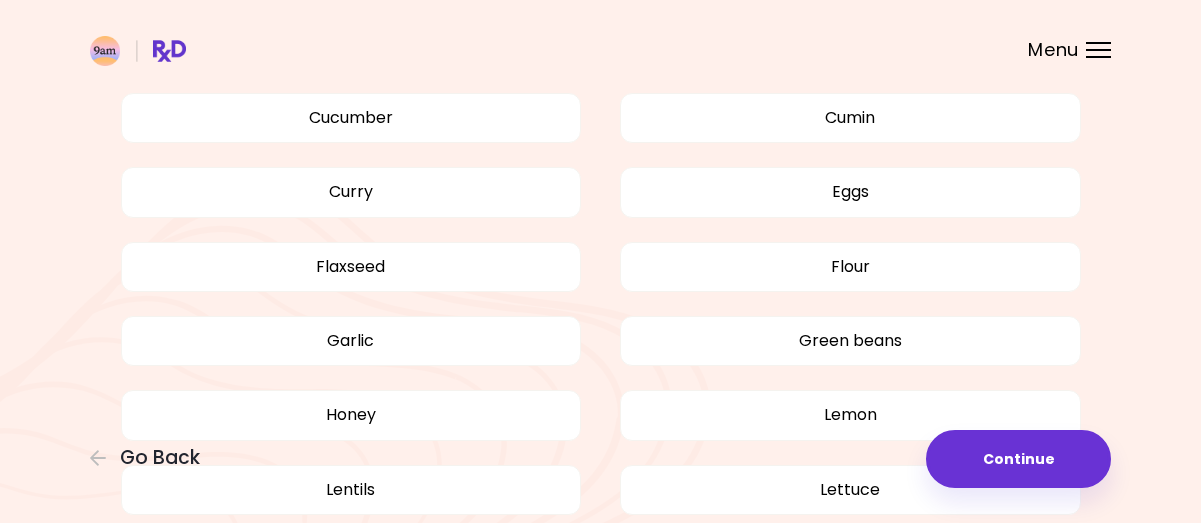 scroll, scrollTop: 2900, scrollLeft: 0, axis: vertical 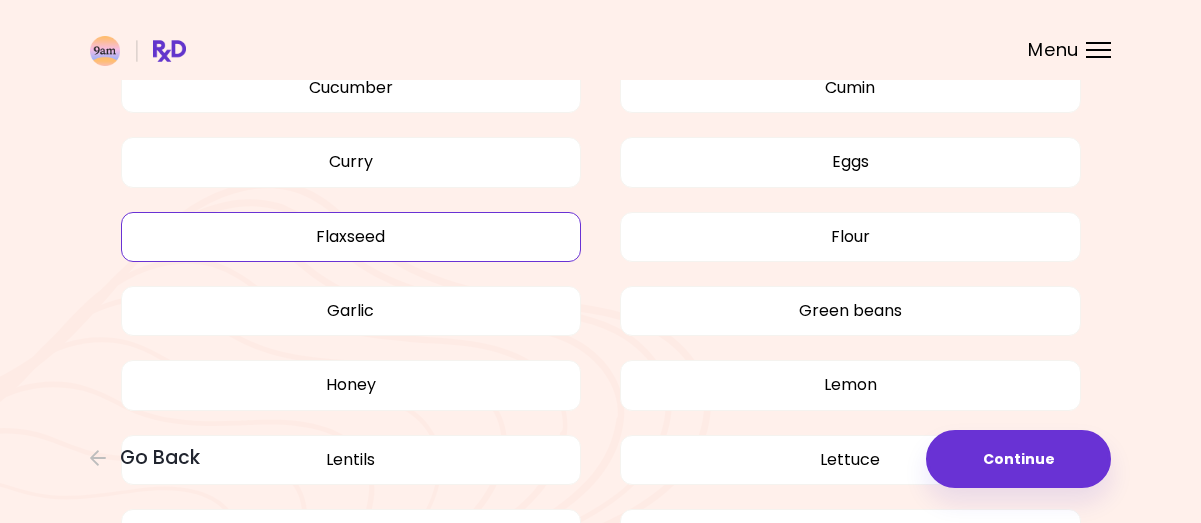 click on "Flaxseed" at bounding box center (351, 237) 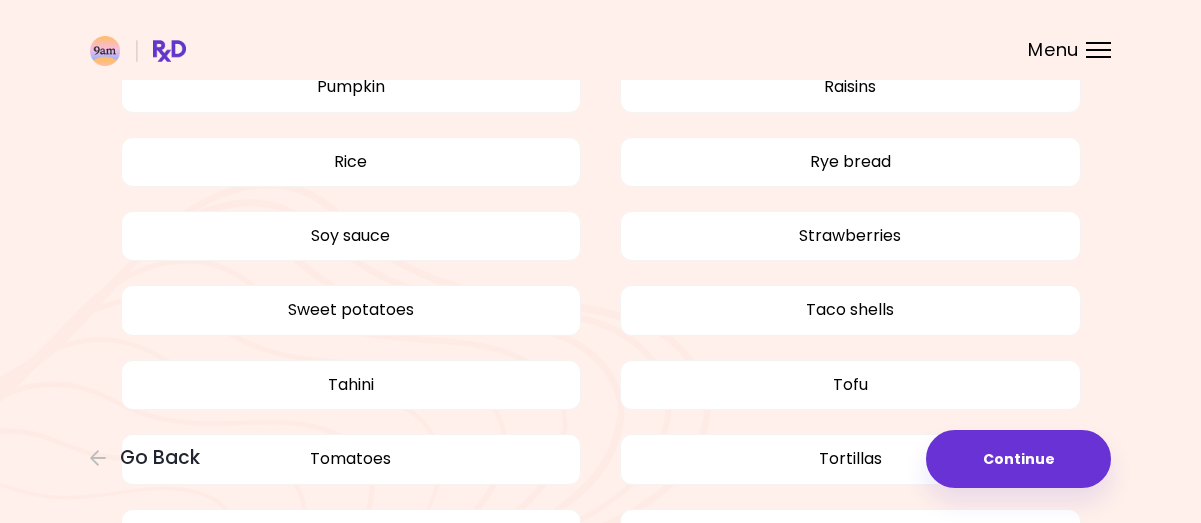 scroll, scrollTop: 3900, scrollLeft: 0, axis: vertical 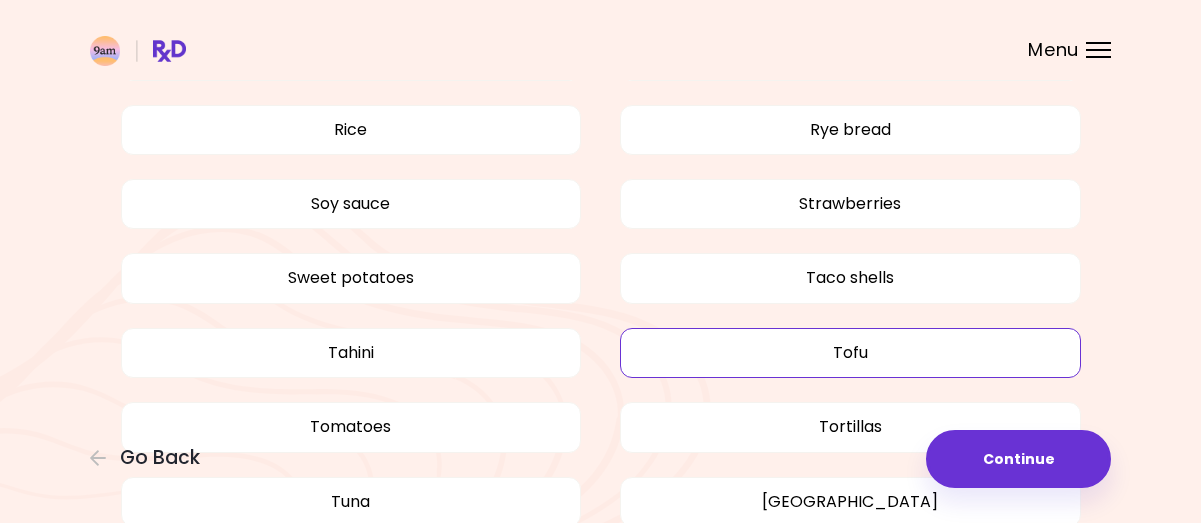 drag, startPoint x: 794, startPoint y: 339, endPoint x: 780, endPoint y: 336, distance: 14.3178215 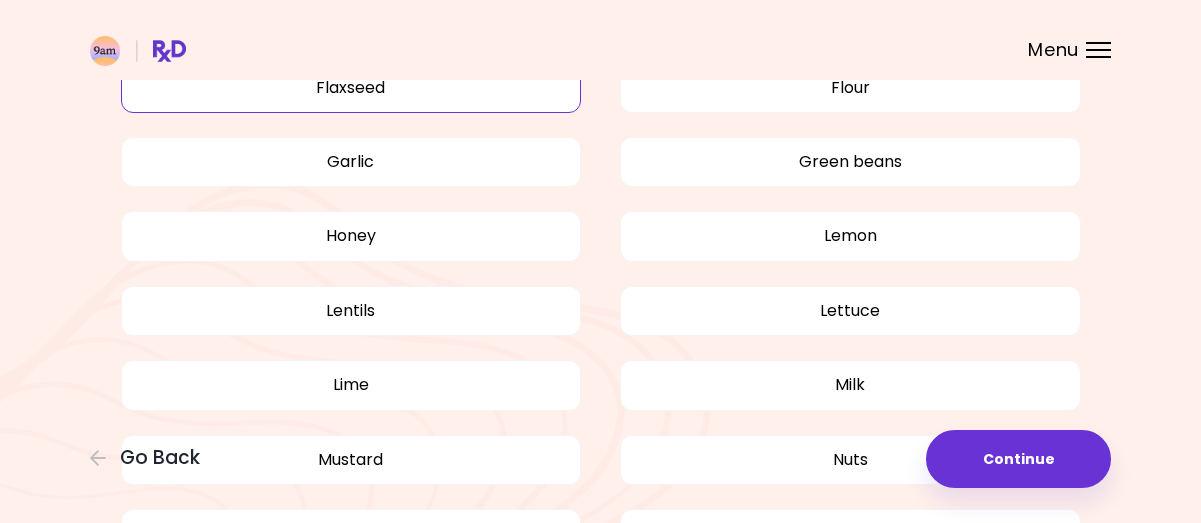scroll, scrollTop: 3079, scrollLeft: 0, axis: vertical 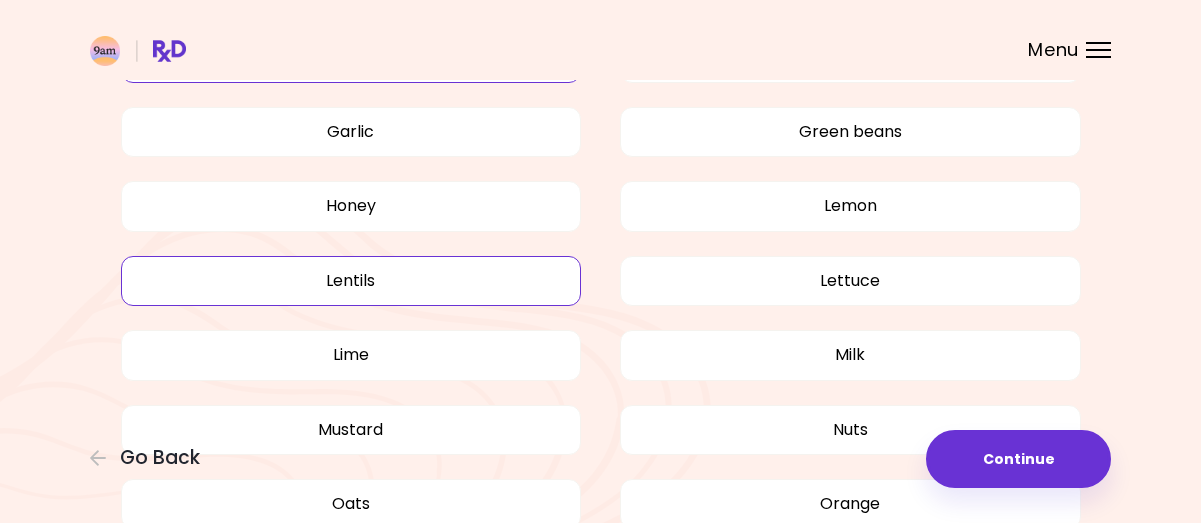 click on "Lentils" at bounding box center [351, 281] 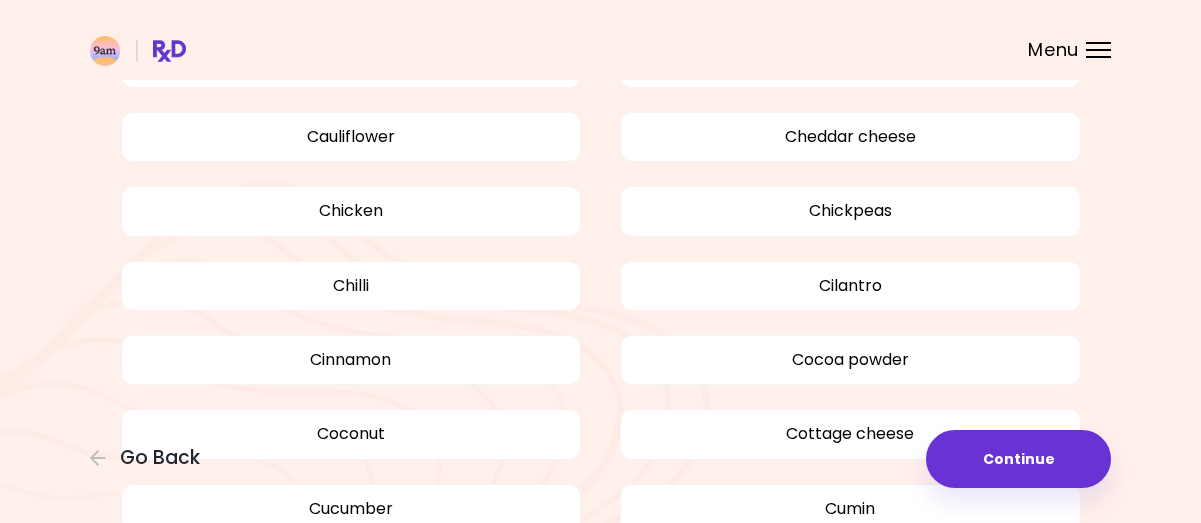 scroll, scrollTop: 2279, scrollLeft: 0, axis: vertical 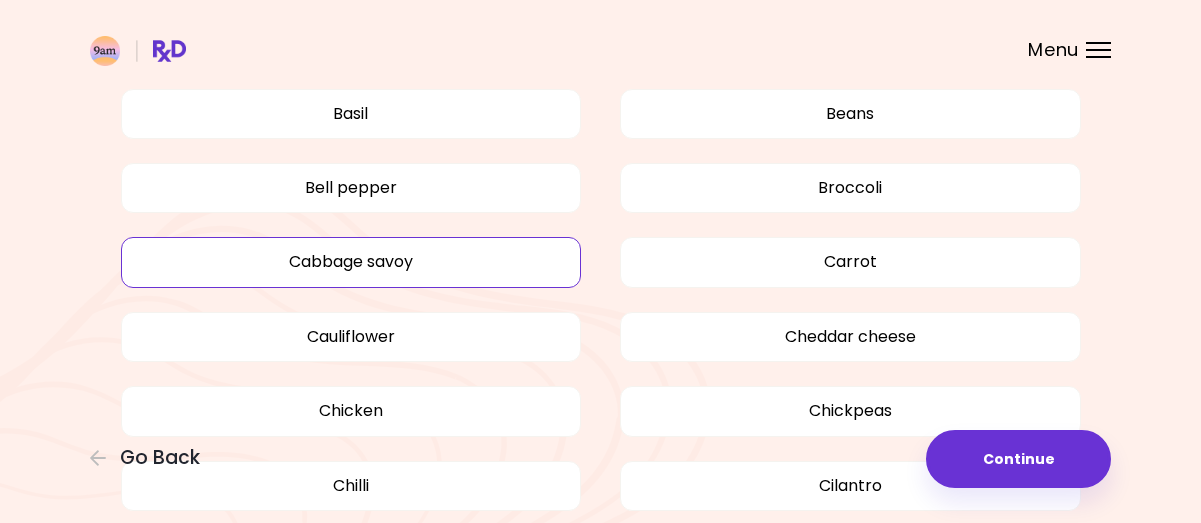 click on "Cabbage savoy" at bounding box center (351, 262) 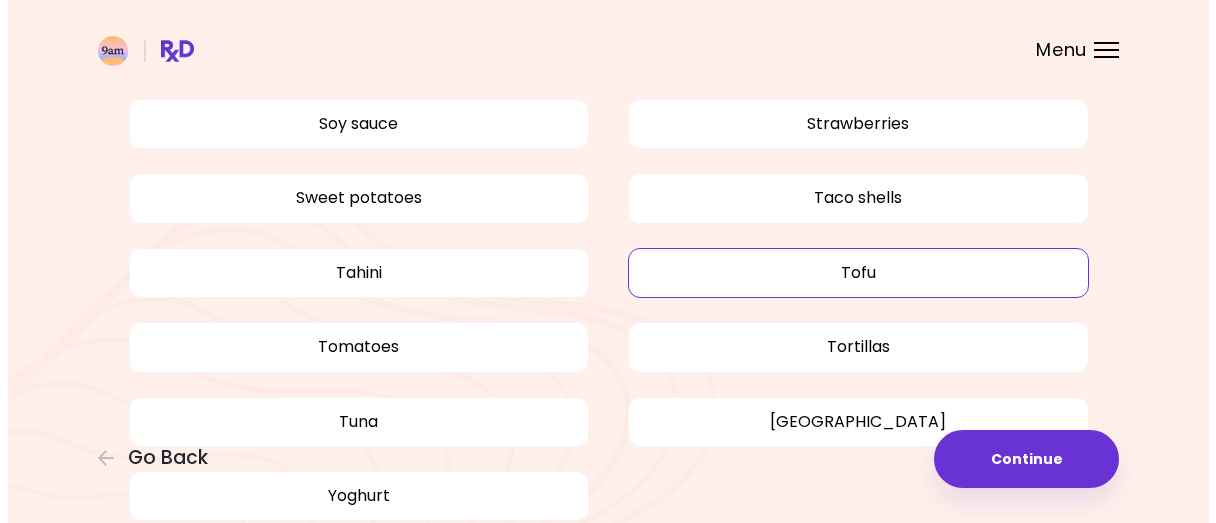 scroll, scrollTop: 4079, scrollLeft: 0, axis: vertical 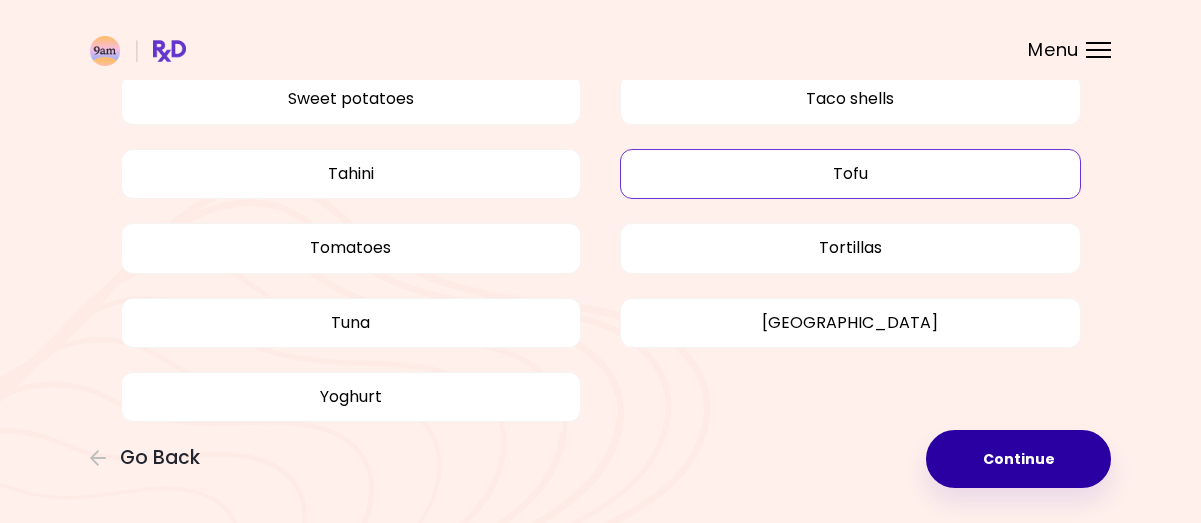 click on "Continue" at bounding box center (1018, 459) 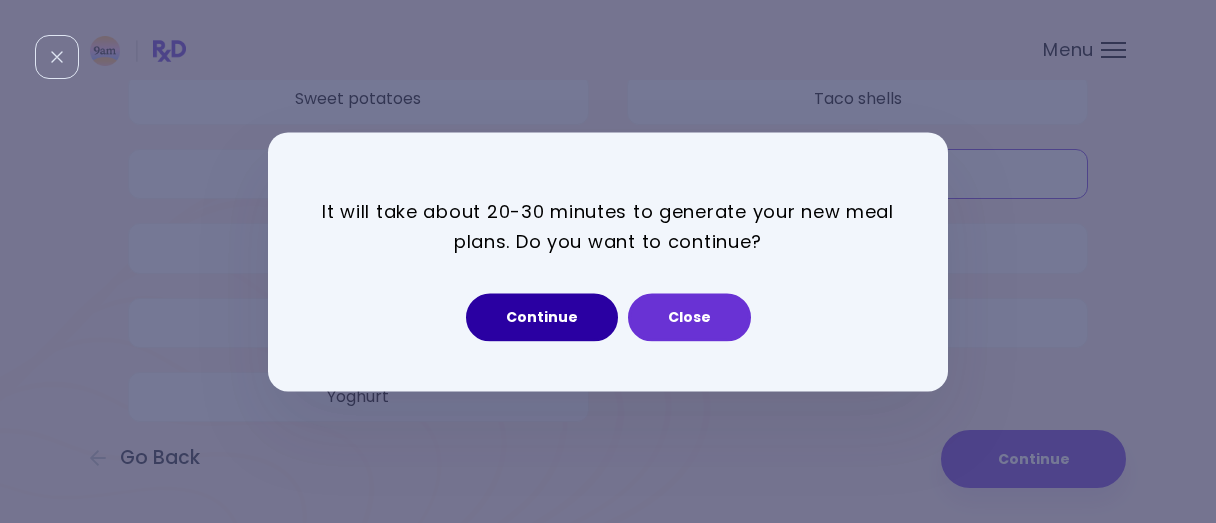 click on "Continue" at bounding box center (542, 317) 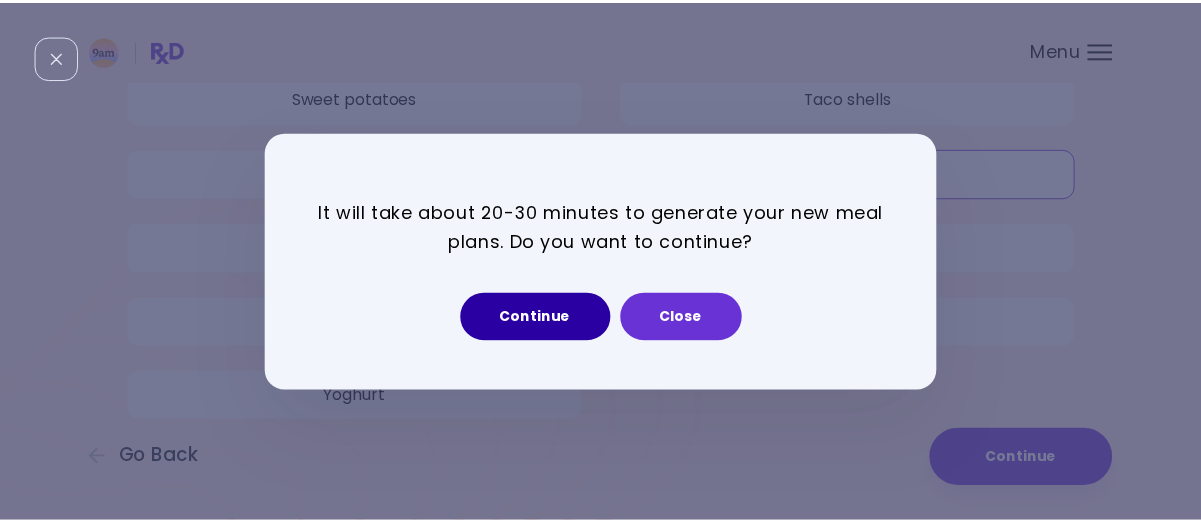 scroll, scrollTop: 0, scrollLeft: 0, axis: both 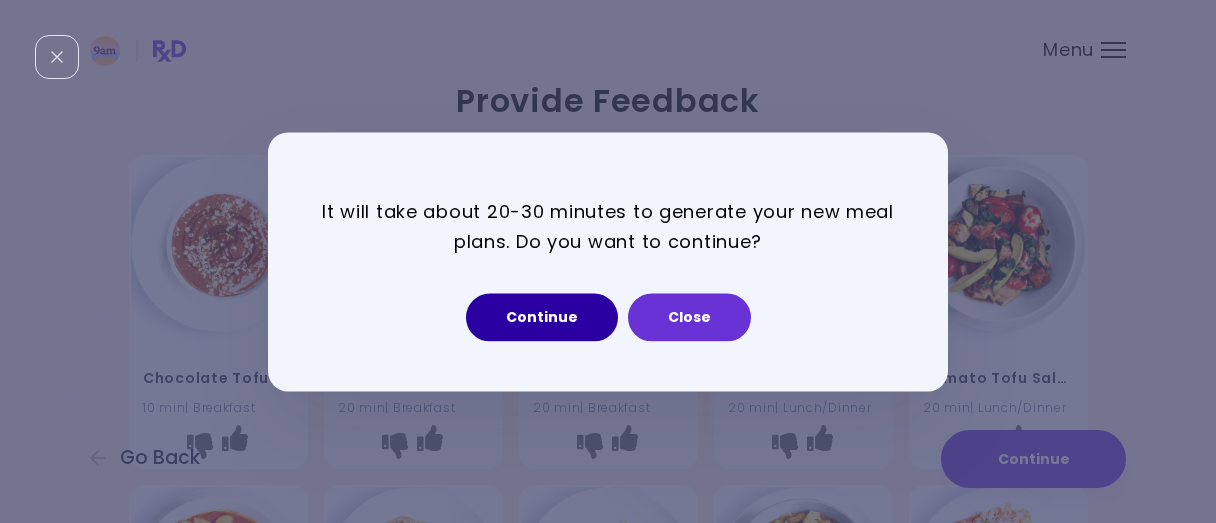 select on "*" 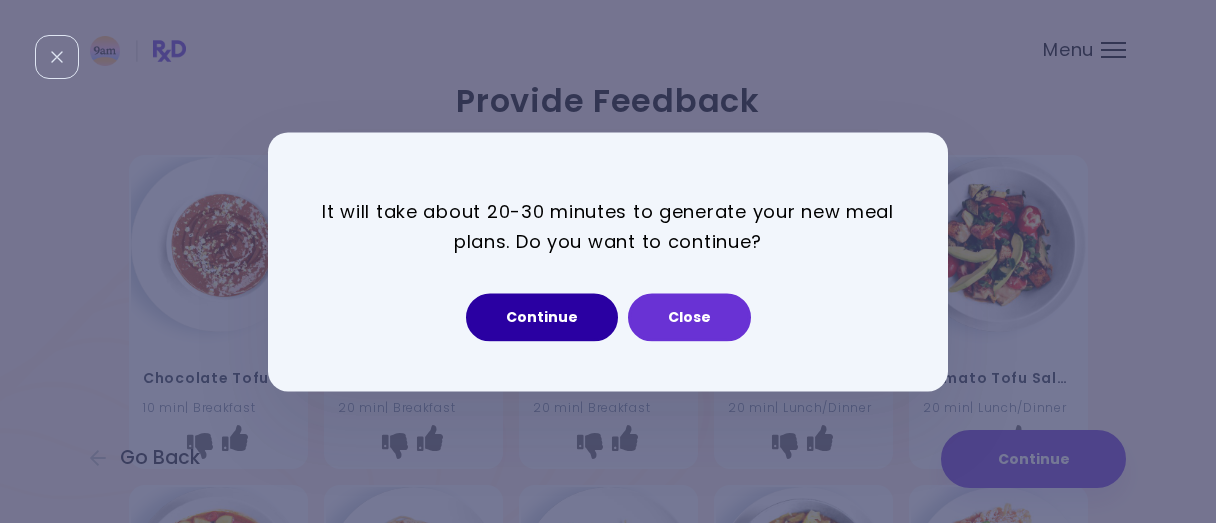 select on "*" 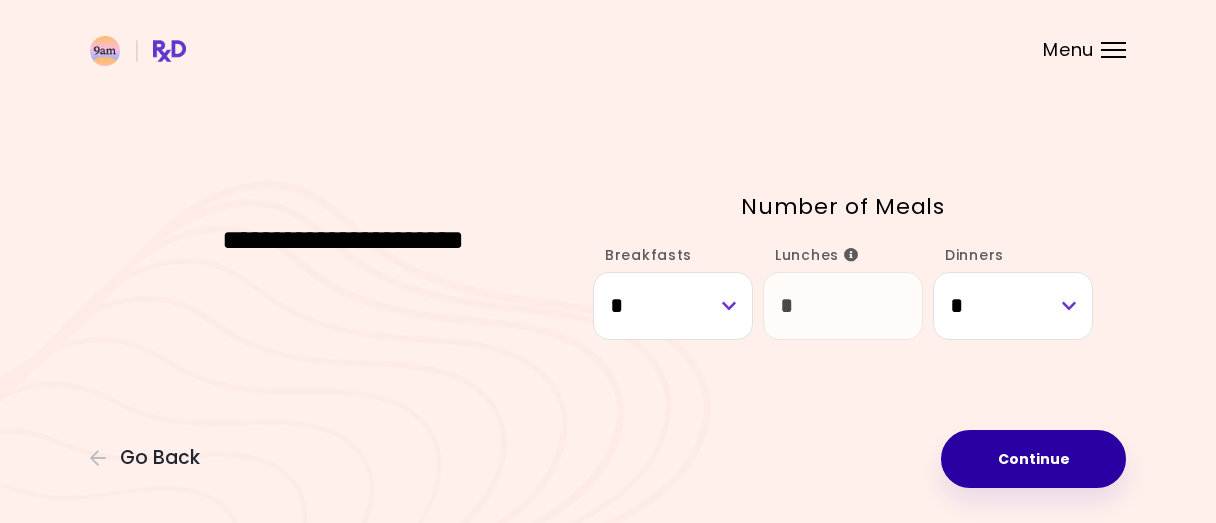 click on "Continue" at bounding box center (1033, 459) 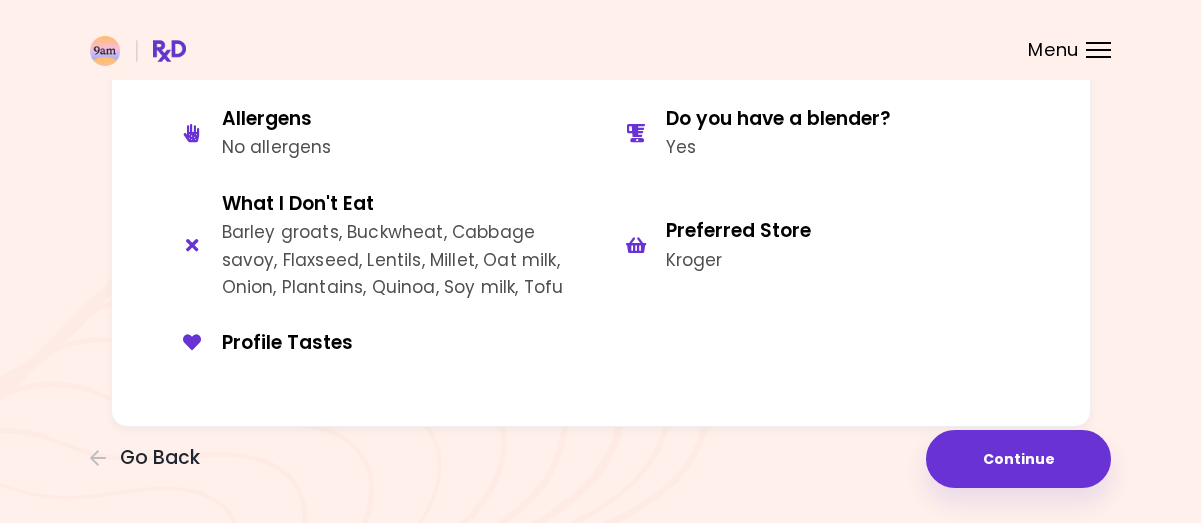scroll, scrollTop: 198, scrollLeft: 0, axis: vertical 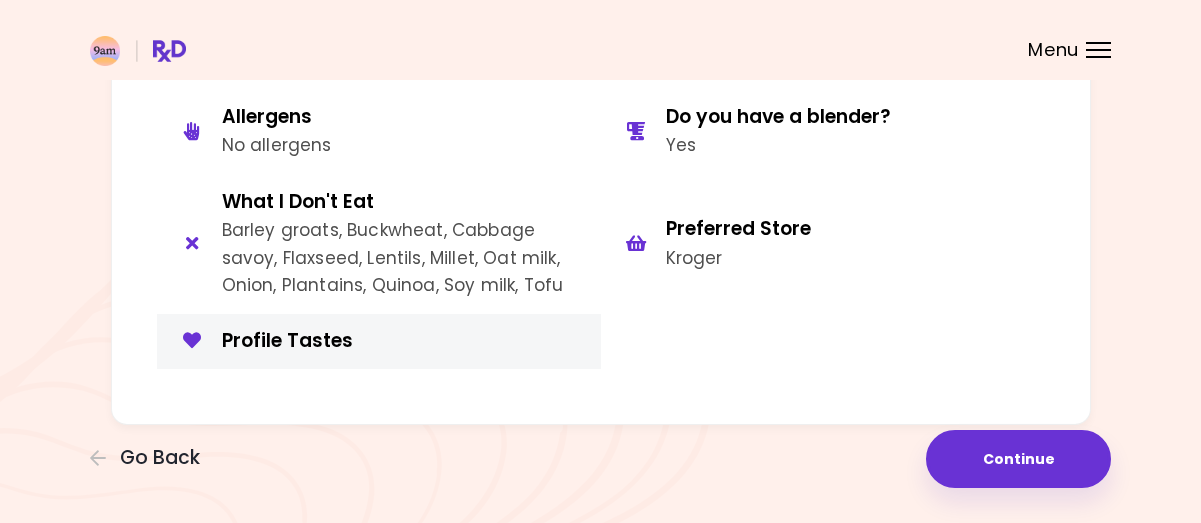 click on "Profile Tastes" at bounding box center [404, 341] 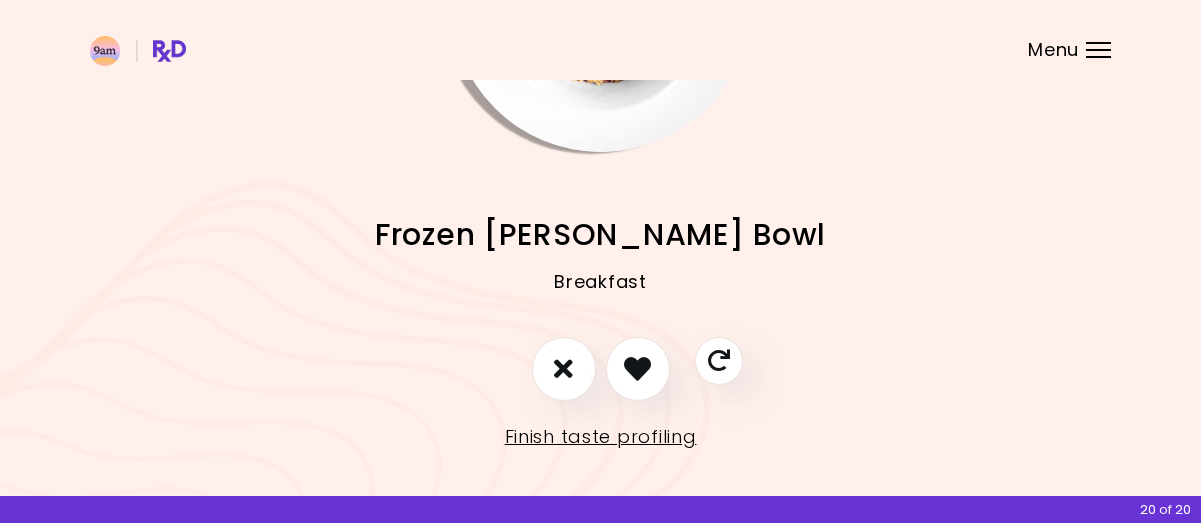 scroll, scrollTop: 247, scrollLeft: 0, axis: vertical 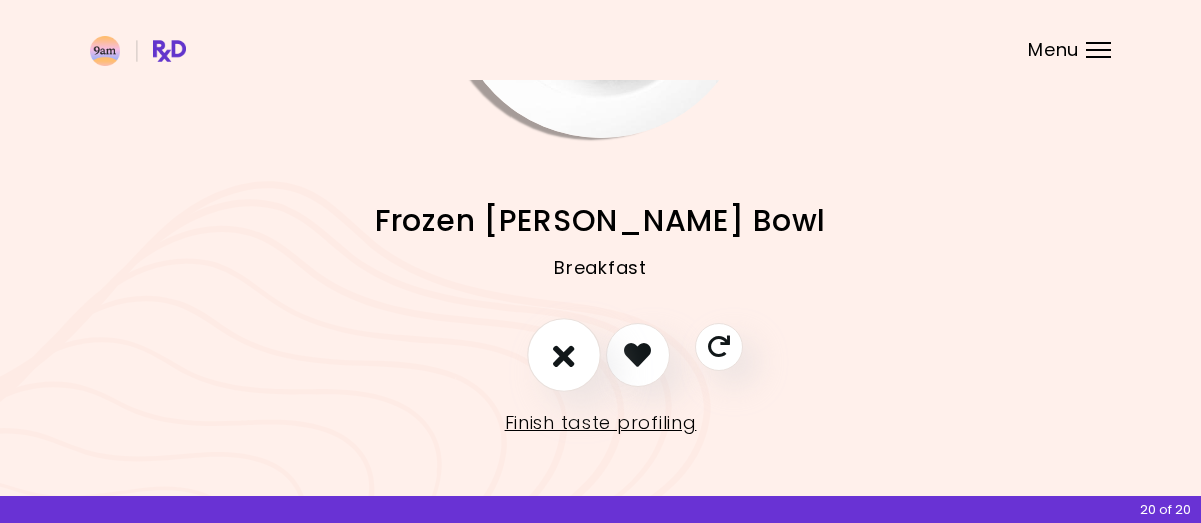 click at bounding box center [564, 354] 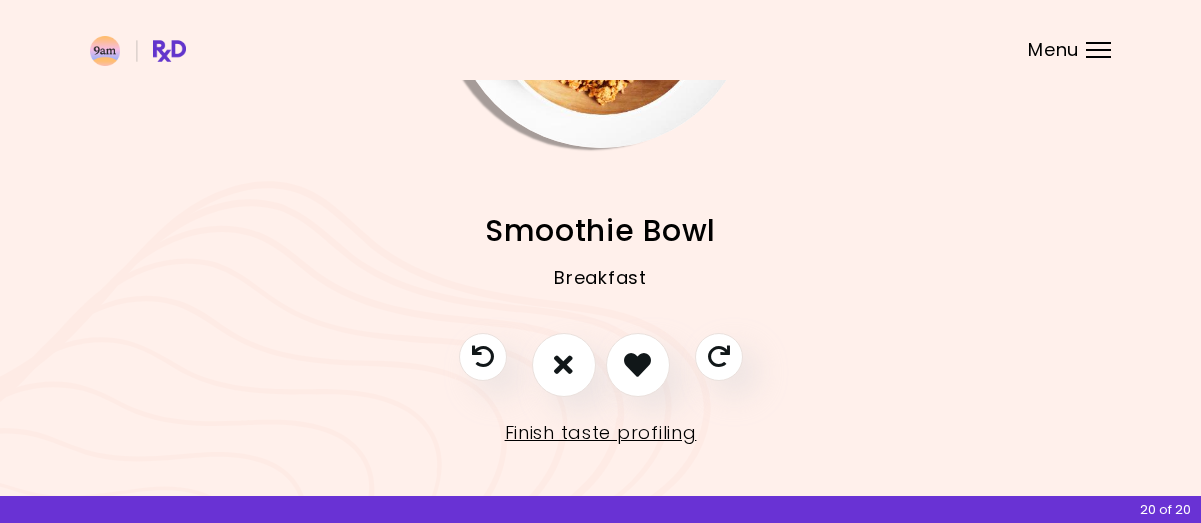 scroll, scrollTop: 247, scrollLeft: 0, axis: vertical 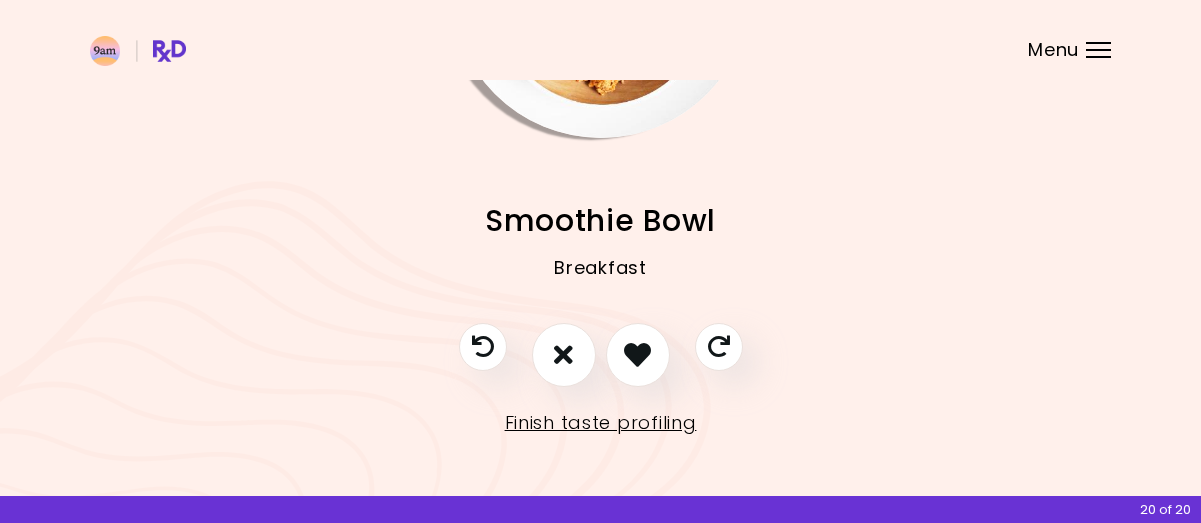 click on "Smoothie Bowl" at bounding box center [600, 220] 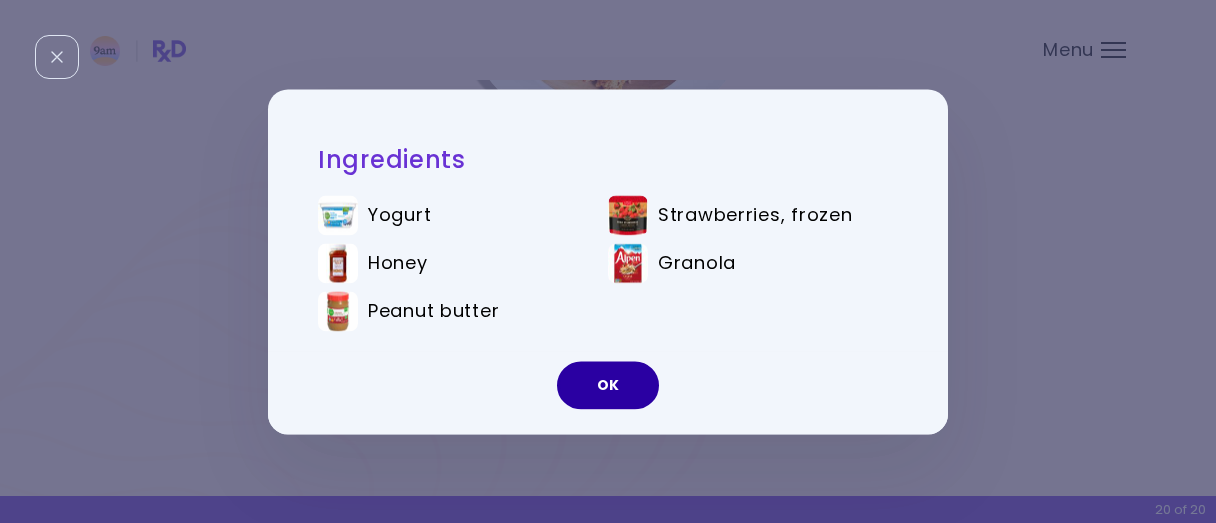 click on "OK" at bounding box center (608, 385) 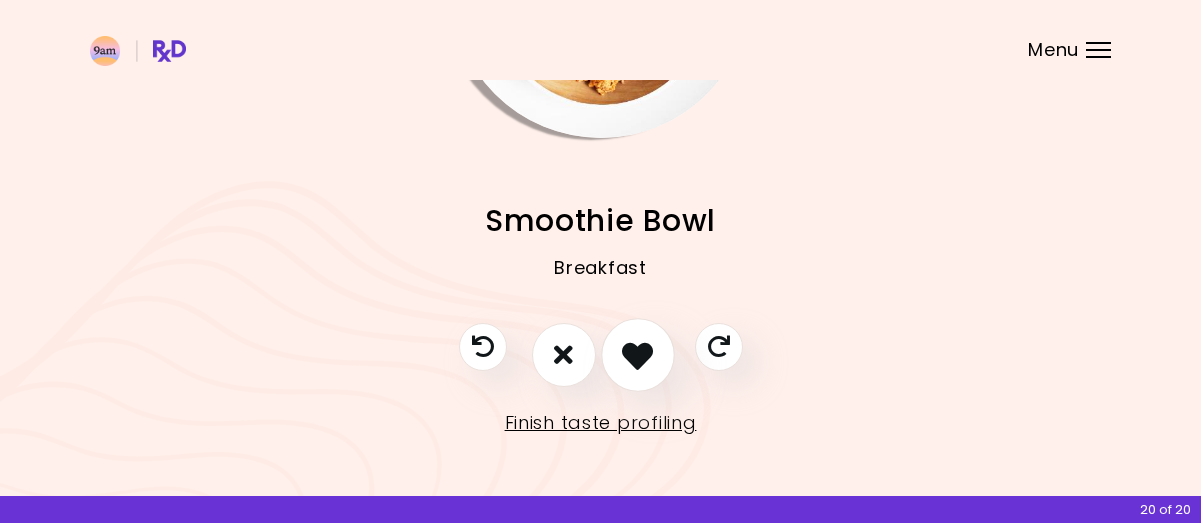 click at bounding box center [637, 354] 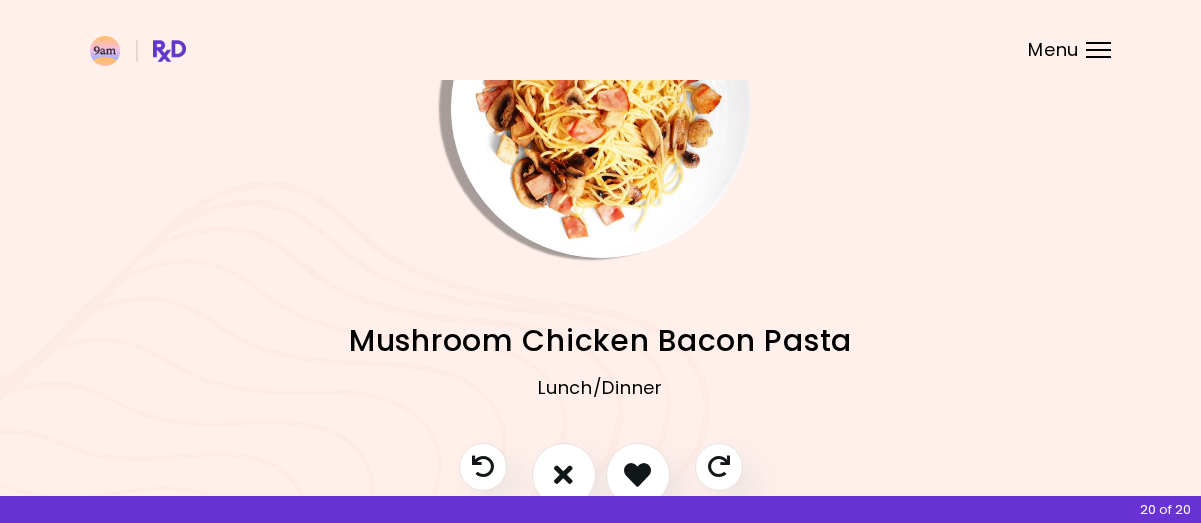 scroll, scrollTop: 247, scrollLeft: 0, axis: vertical 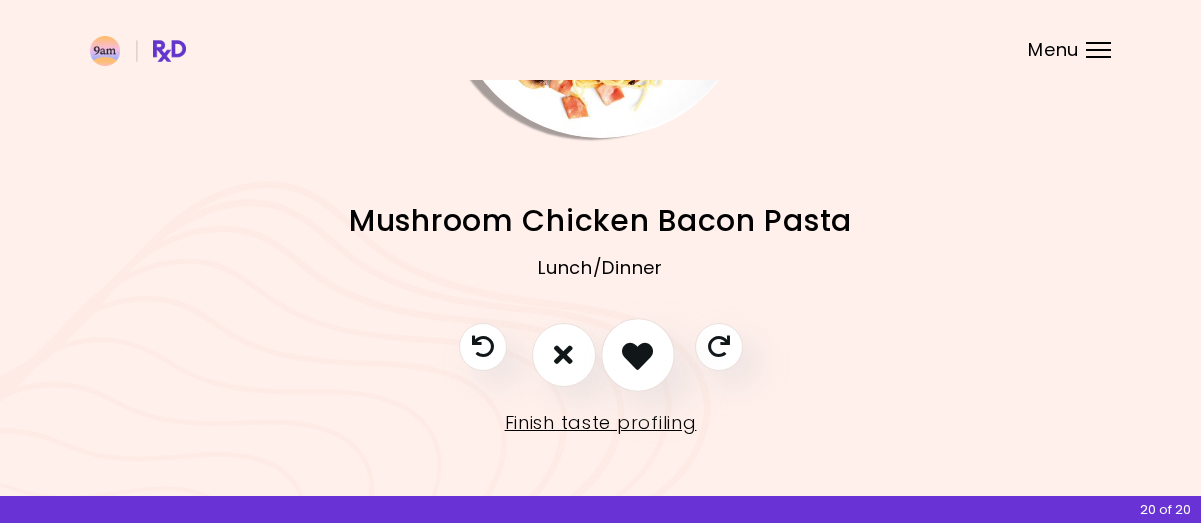 click at bounding box center [637, 354] 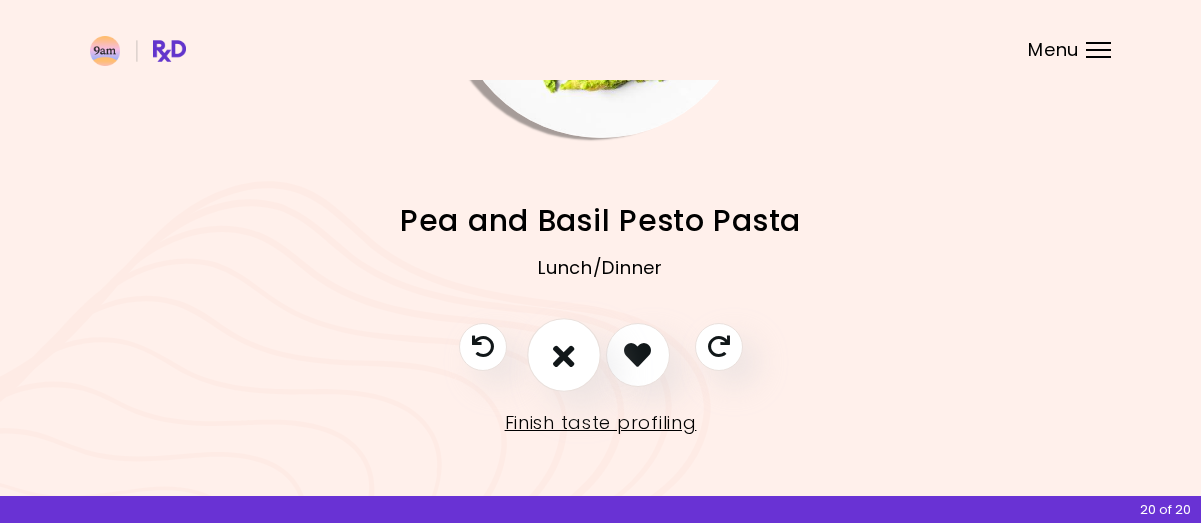 click at bounding box center [564, 354] 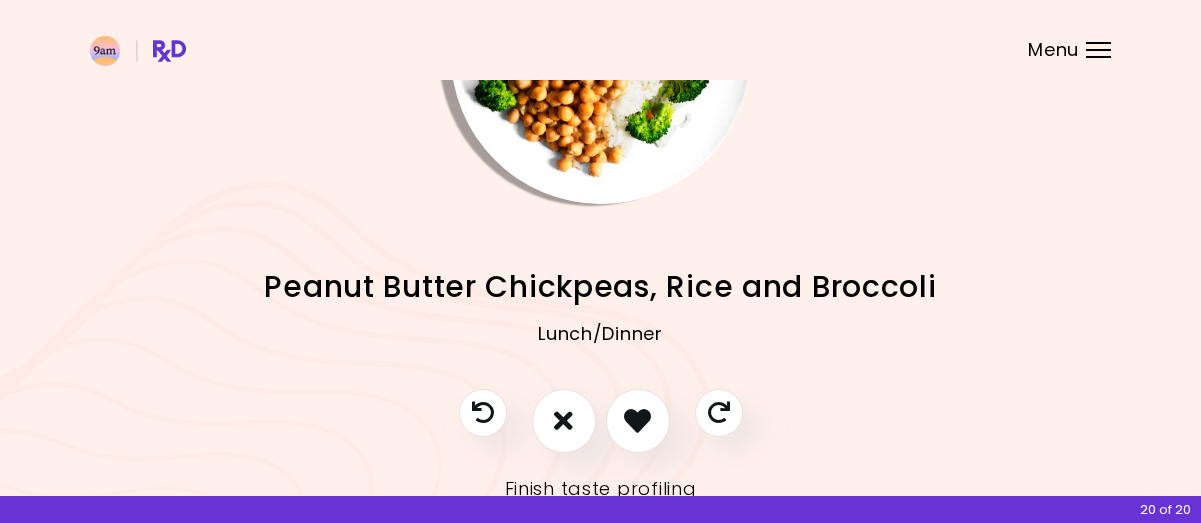 scroll, scrollTop: 247, scrollLeft: 0, axis: vertical 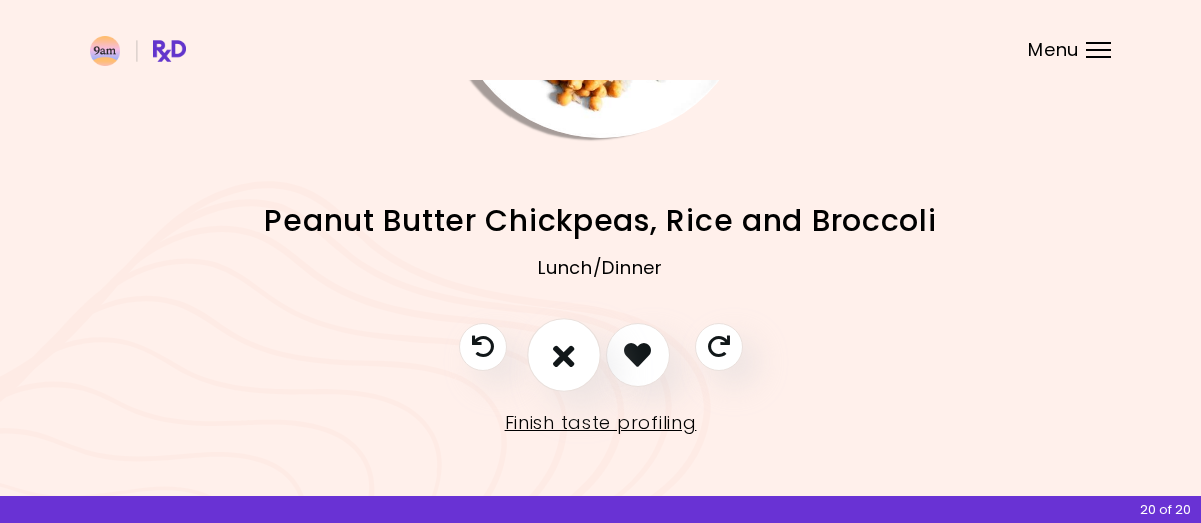 click at bounding box center [564, 354] 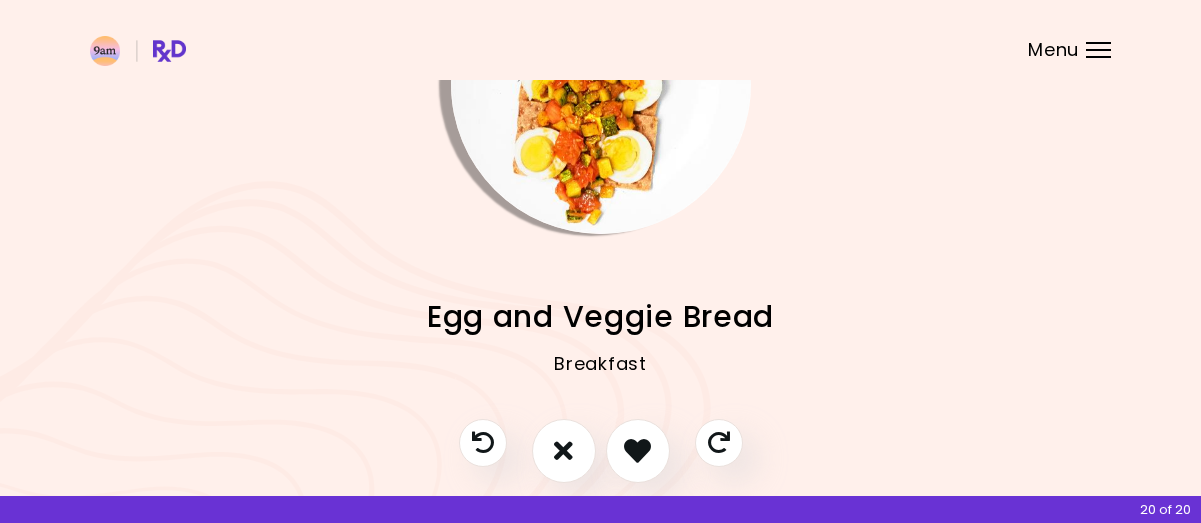 scroll, scrollTop: 247, scrollLeft: 0, axis: vertical 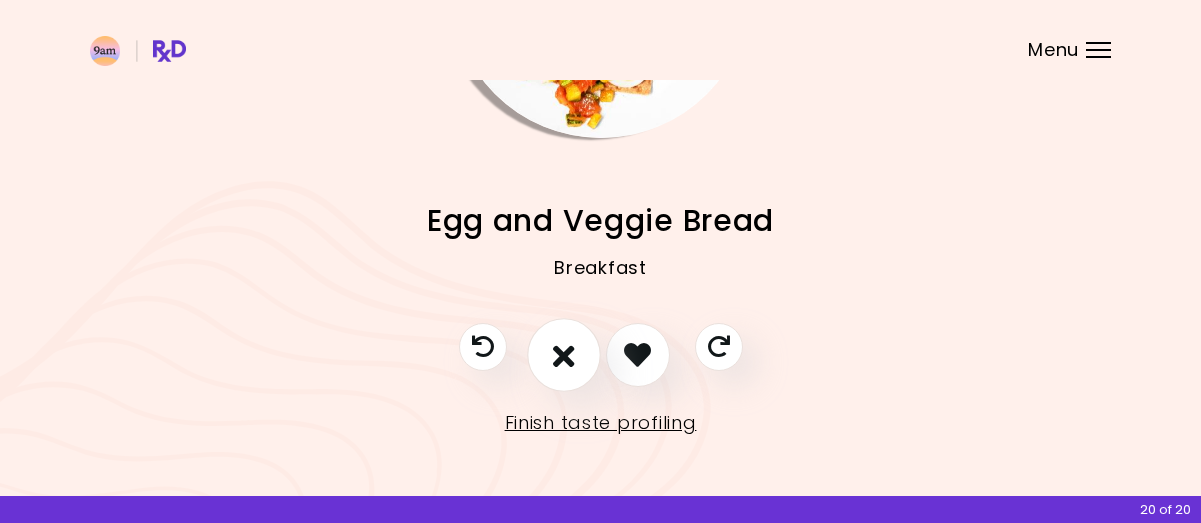 click at bounding box center (564, 354) 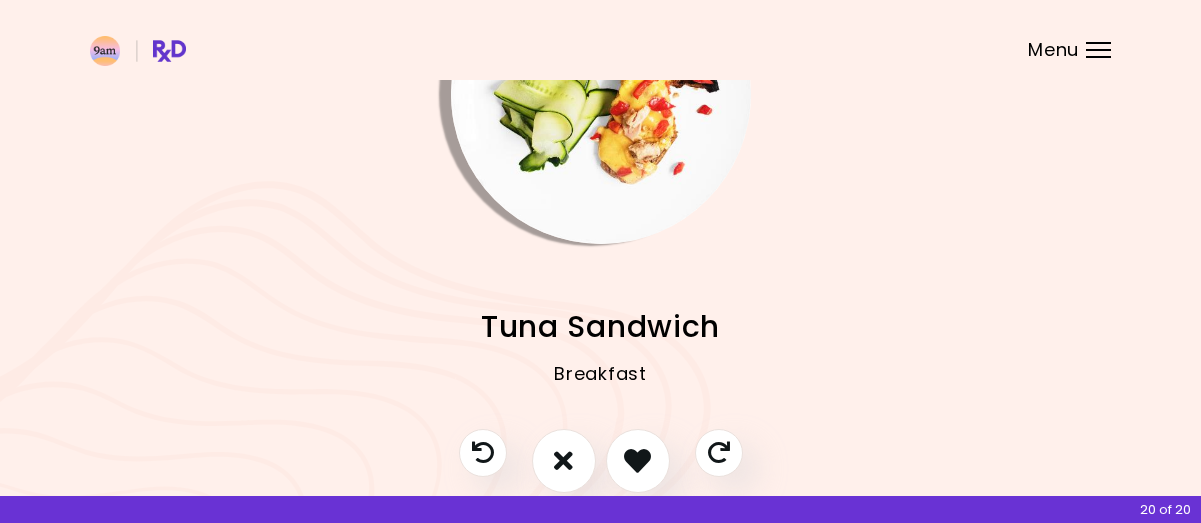 scroll, scrollTop: 247, scrollLeft: 0, axis: vertical 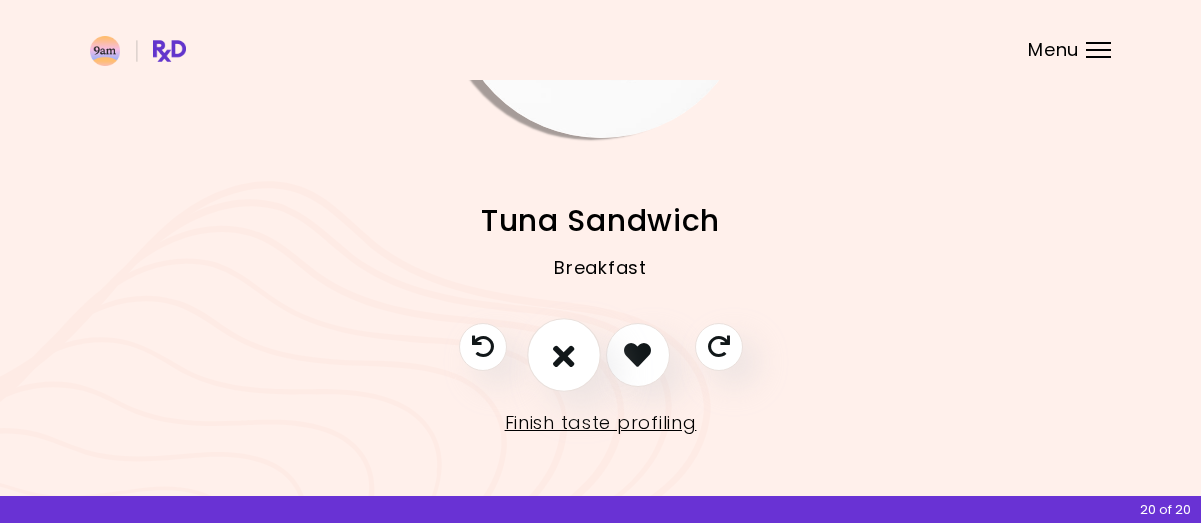 click at bounding box center (564, 355) 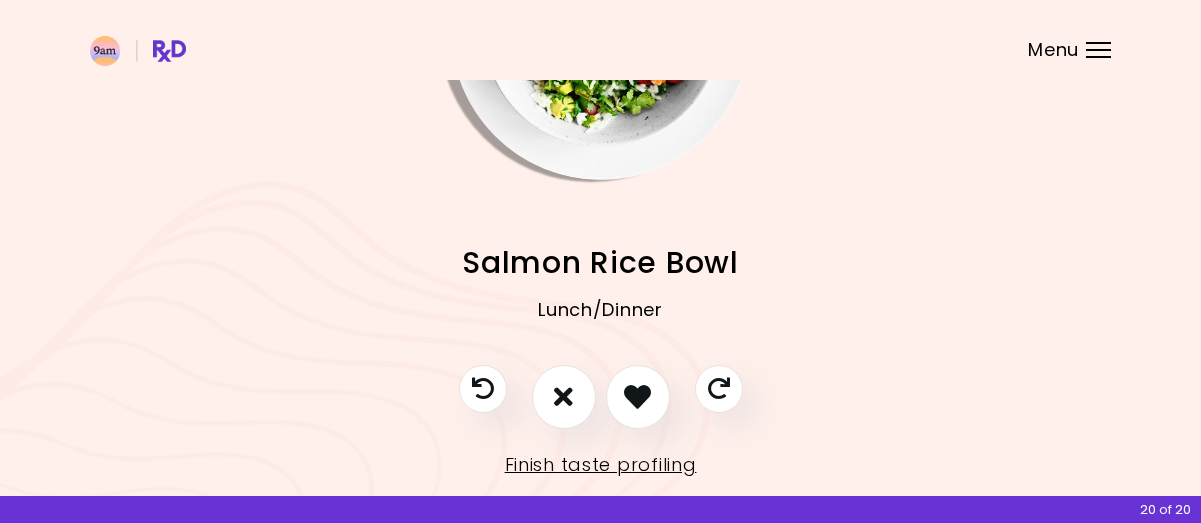 scroll, scrollTop: 247, scrollLeft: 0, axis: vertical 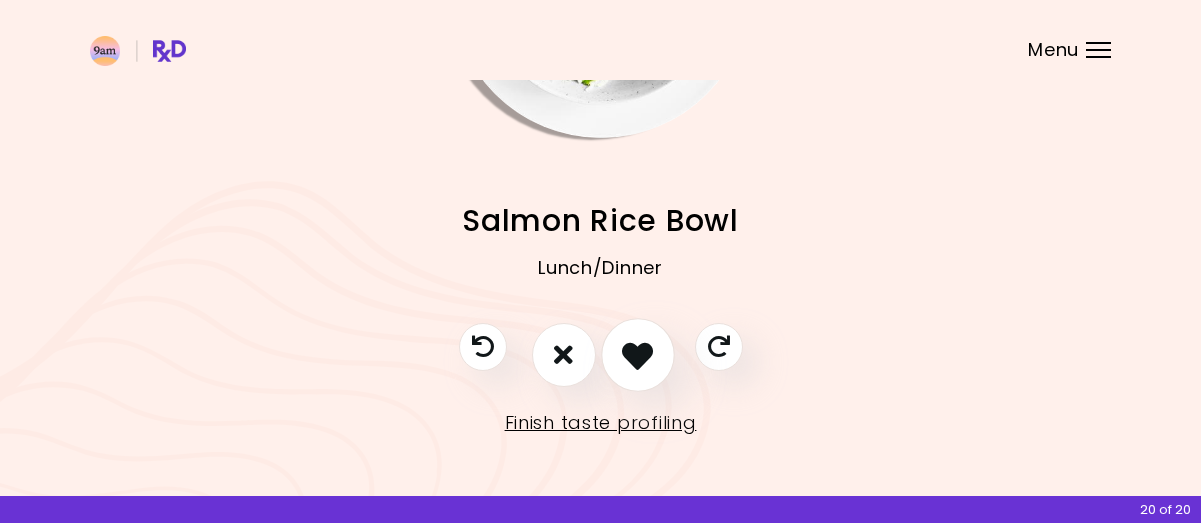 click at bounding box center [637, 354] 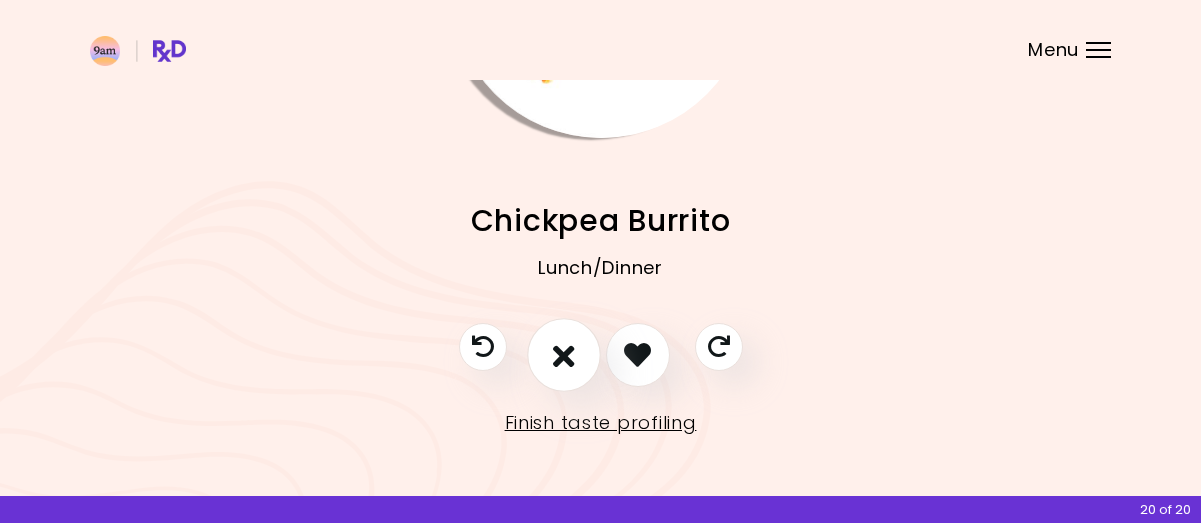 click at bounding box center [564, 354] 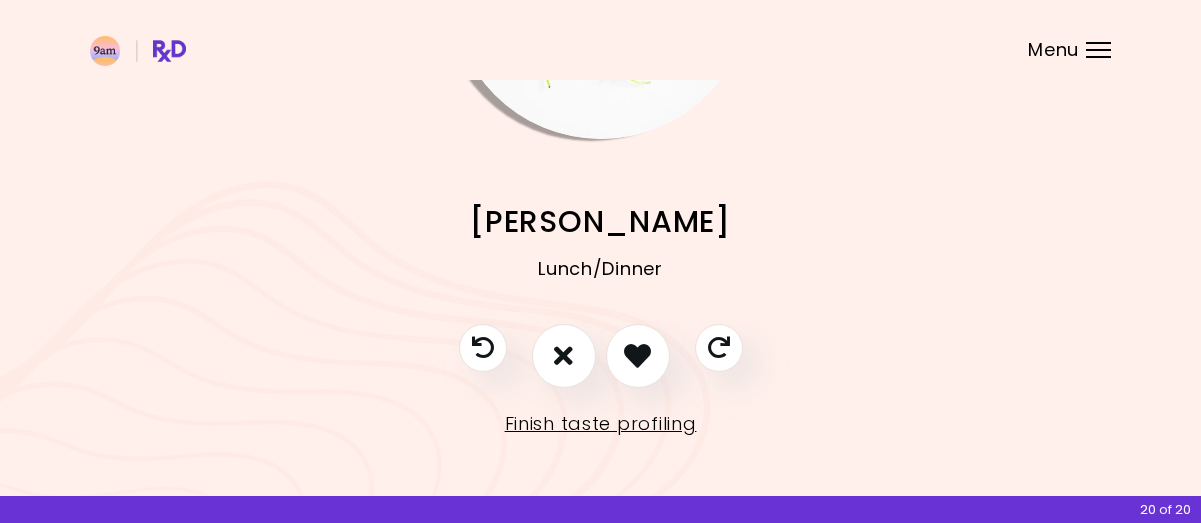 scroll, scrollTop: 247, scrollLeft: 0, axis: vertical 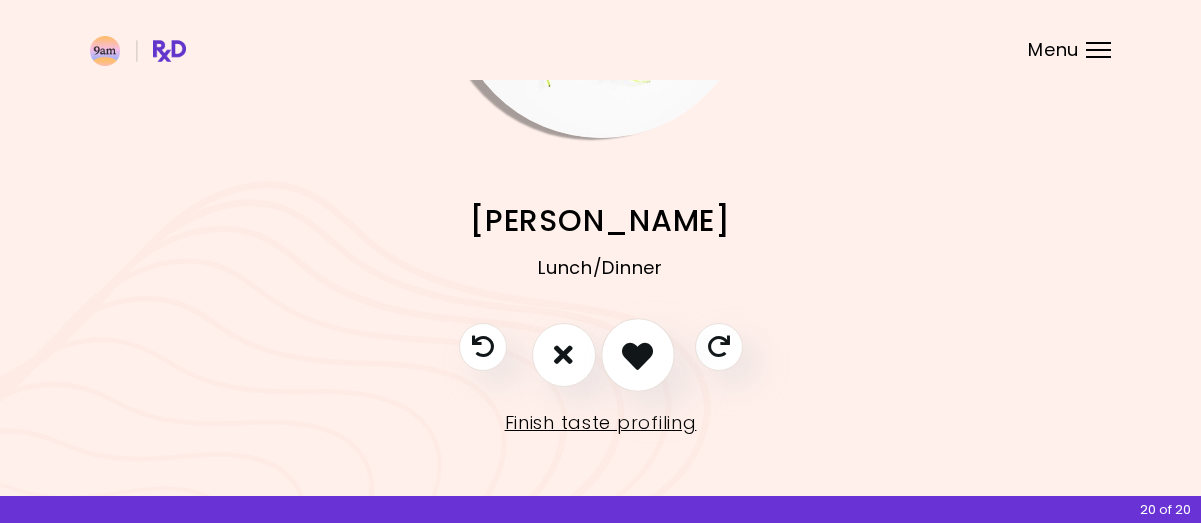 click at bounding box center (637, 354) 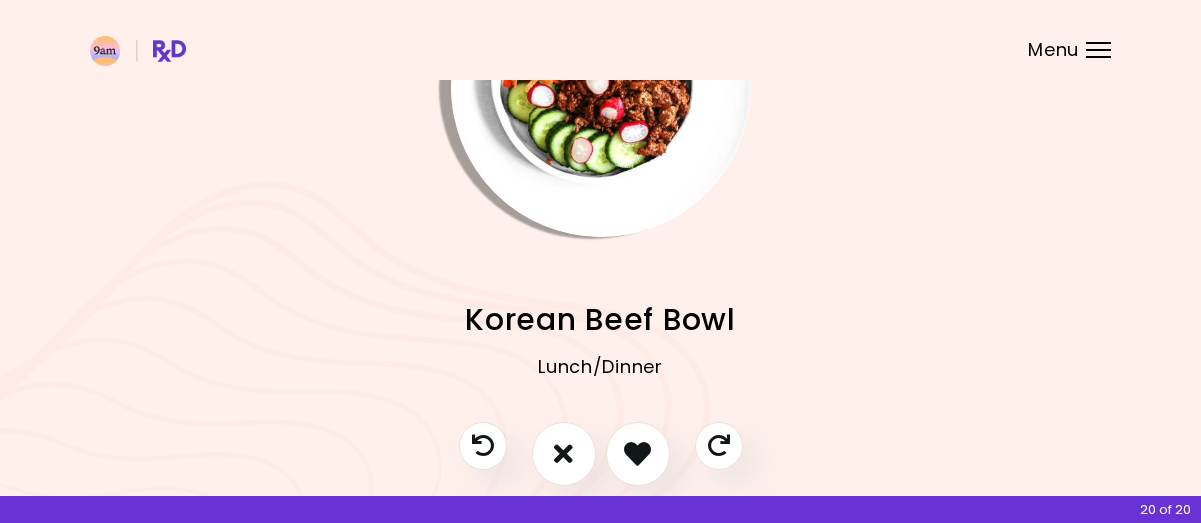 scroll, scrollTop: 247, scrollLeft: 0, axis: vertical 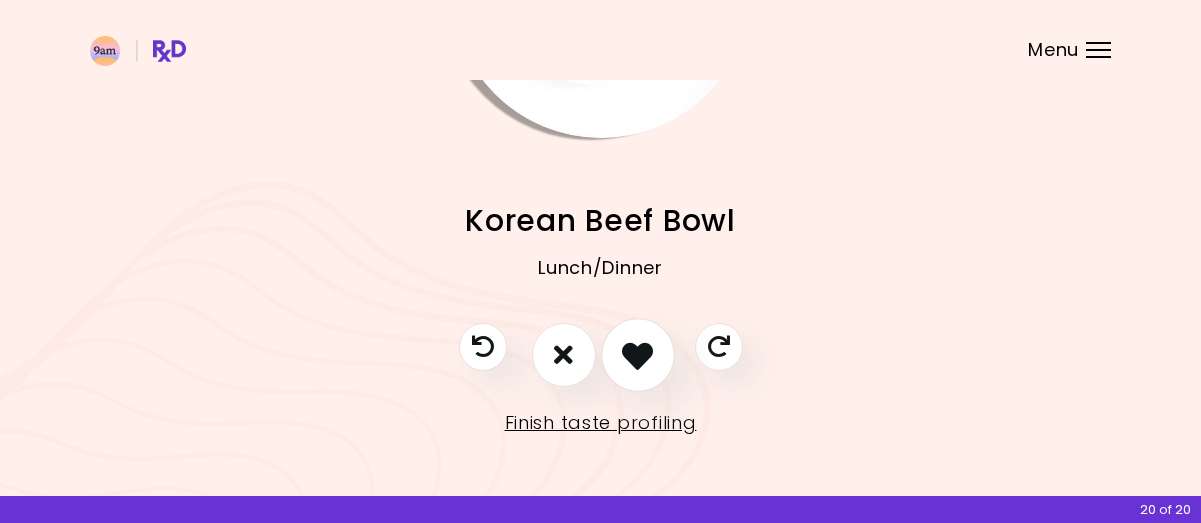 click at bounding box center [637, 354] 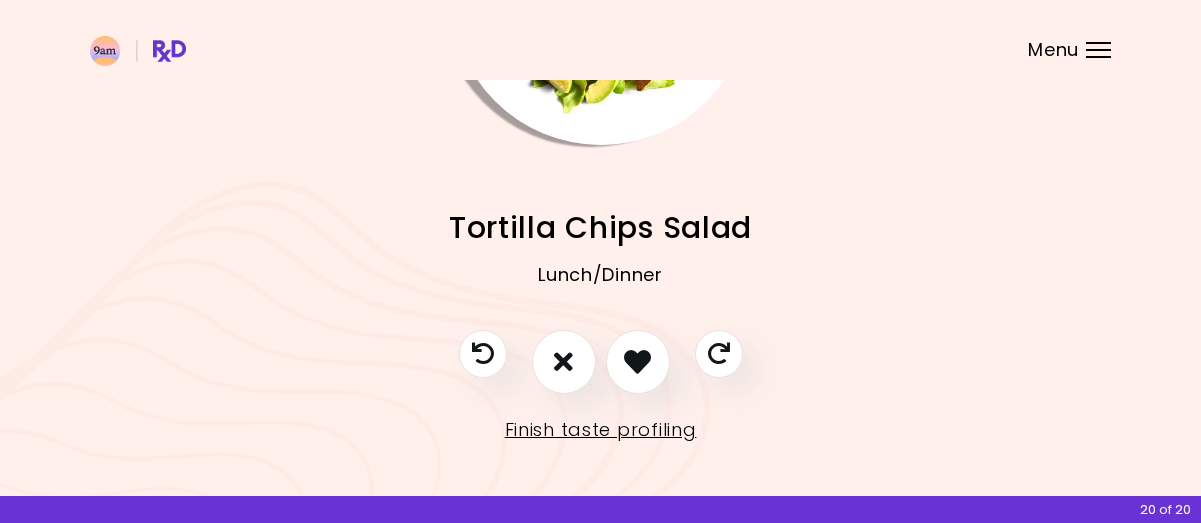 scroll, scrollTop: 247, scrollLeft: 0, axis: vertical 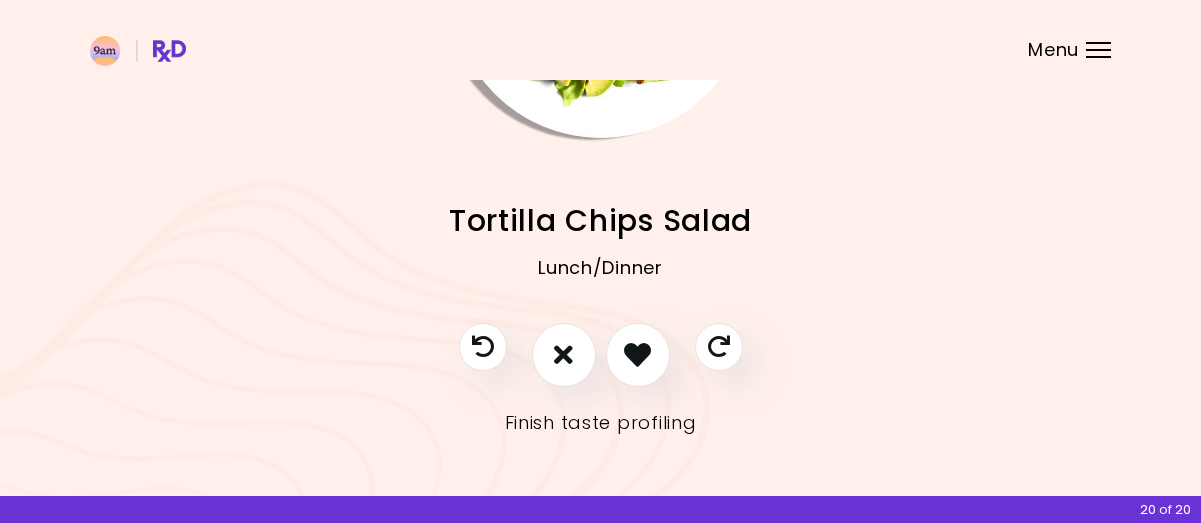 click on "Finish taste profiling" at bounding box center [601, 423] 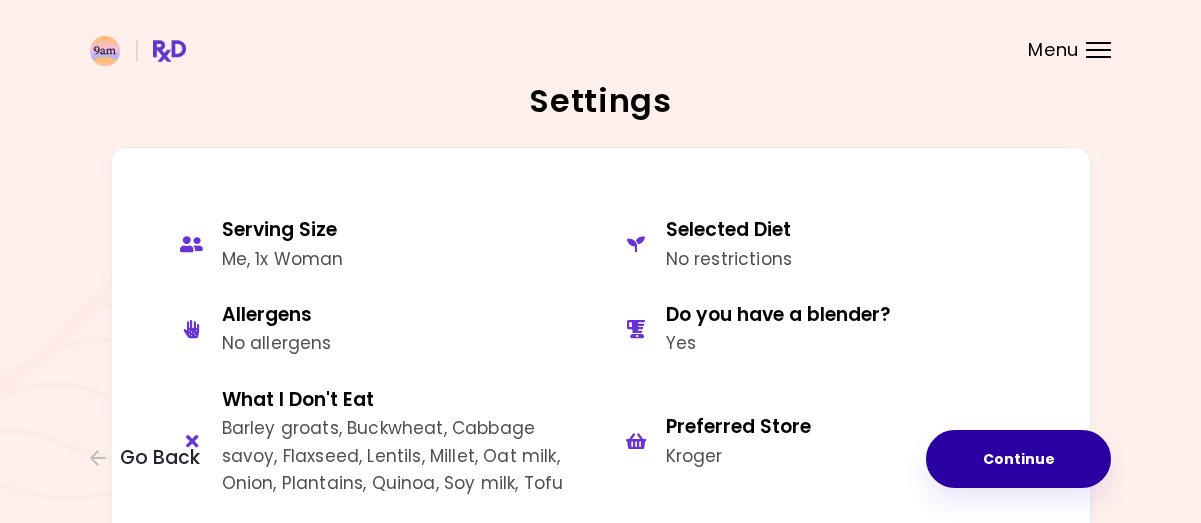 click on "Continue" at bounding box center [1018, 459] 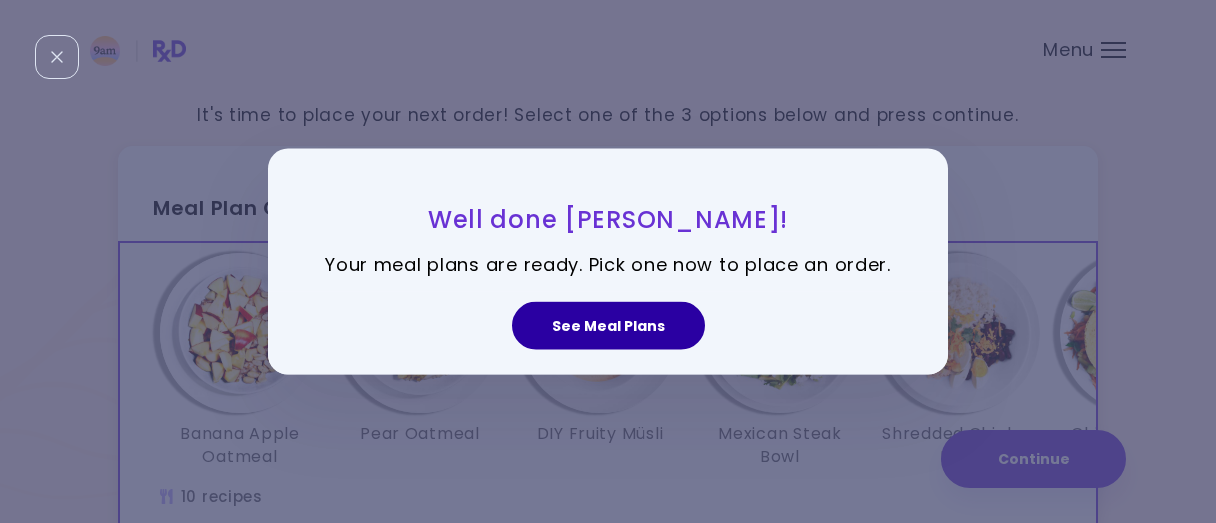 click on "See Meal Plans" at bounding box center (608, 326) 